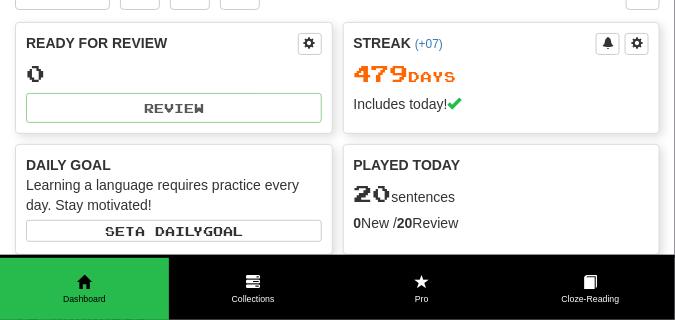 scroll, scrollTop: 0, scrollLeft: 0, axis: both 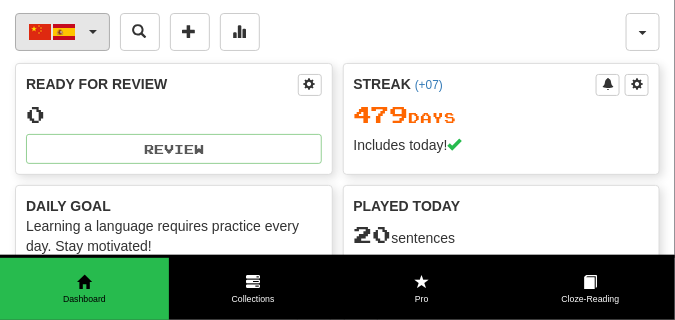 click at bounding box center (93, 32) 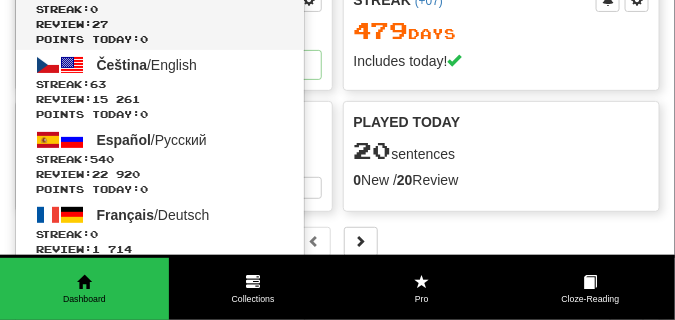 scroll, scrollTop: 100, scrollLeft: 0, axis: vertical 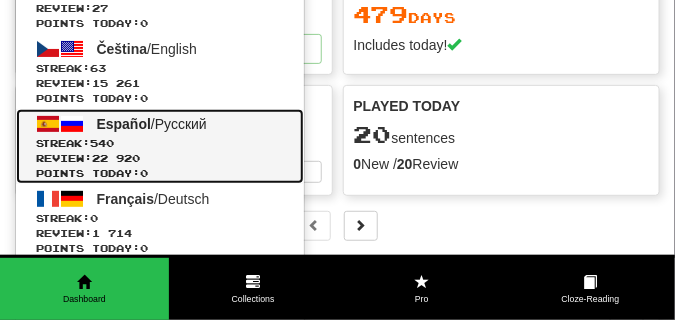 click on "Español  /  Русский Streak:  540   Review:  22 920 Points today:  0" at bounding box center (160, 146) 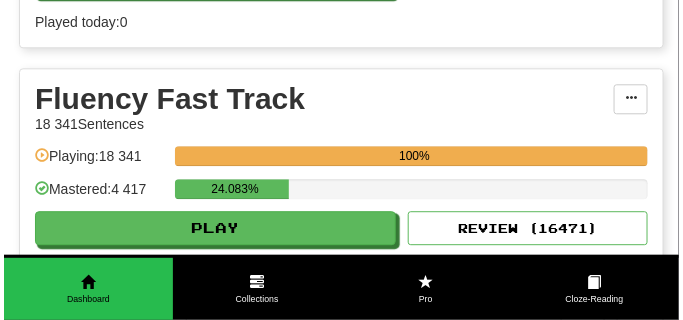 scroll, scrollTop: 900, scrollLeft: 0, axis: vertical 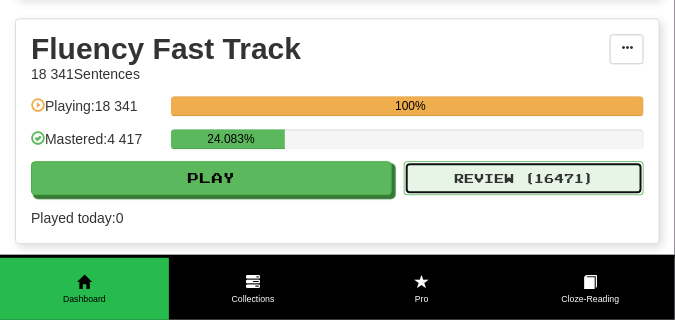 click on "Review ( 16471 )" 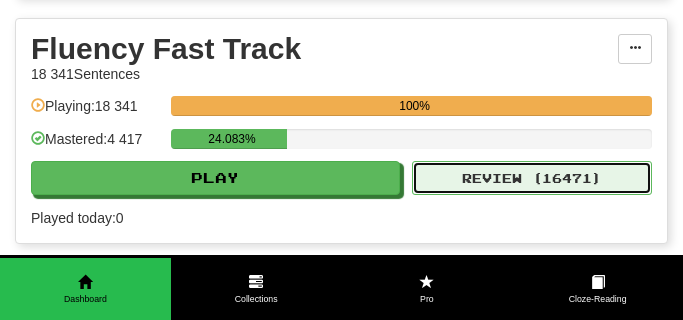 select on "**" 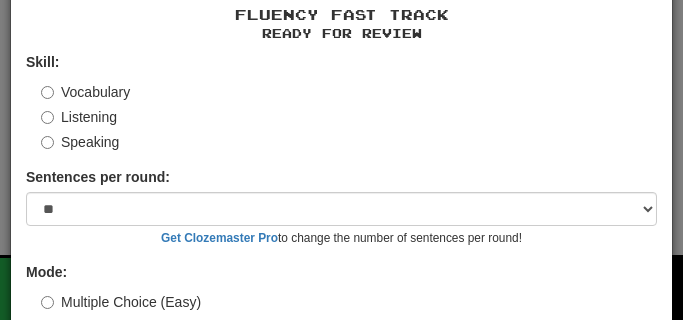 scroll, scrollTop: 186, scrollLeft: 0, axis: vertical 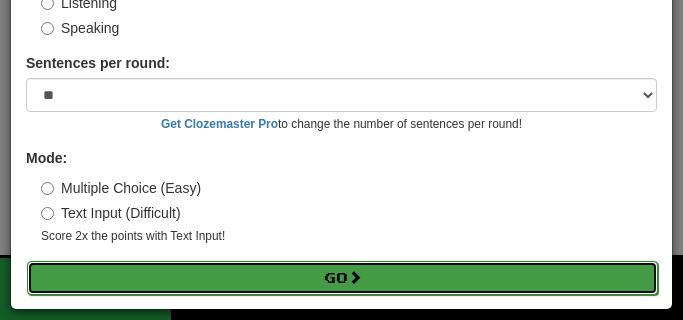 click on "Go" at bounding box center [342, 278] 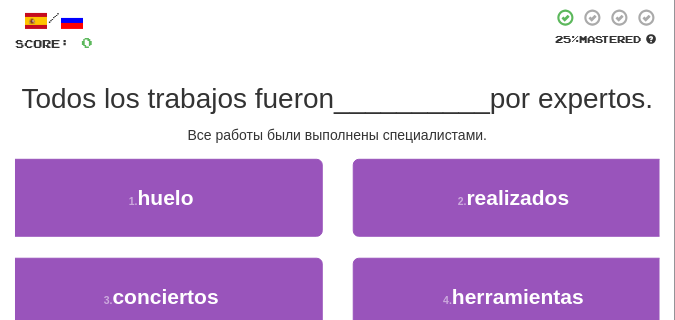 scroll, scrollTop: 150, scrollLeft: 0, axis: vertical 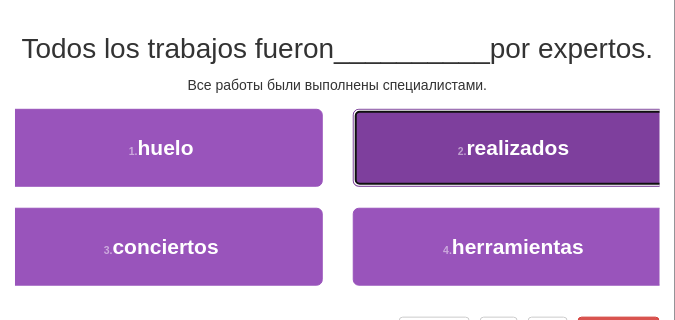 click on "2 .  realizados" at bounding box center (514, 148) 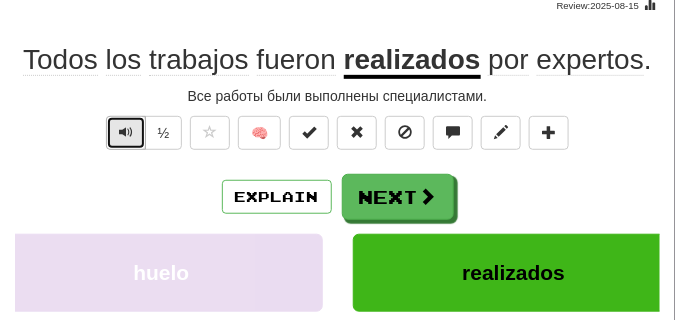 click at bounding box center [126, 132] 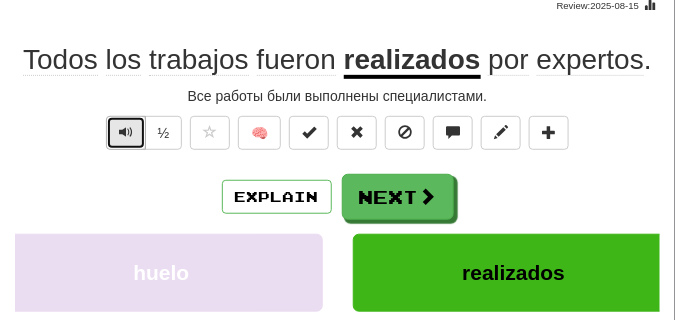 click at bounding box center [126, 132] 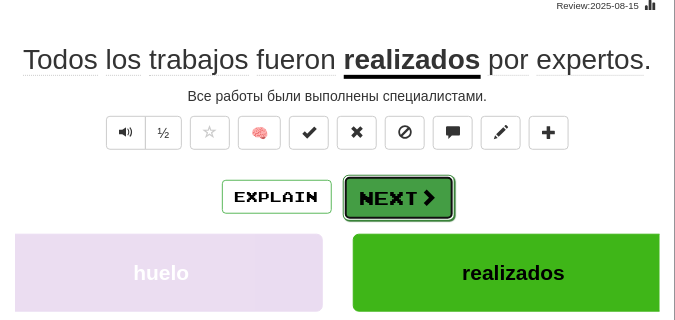 click on "Next" at bounding box center [399, 198] 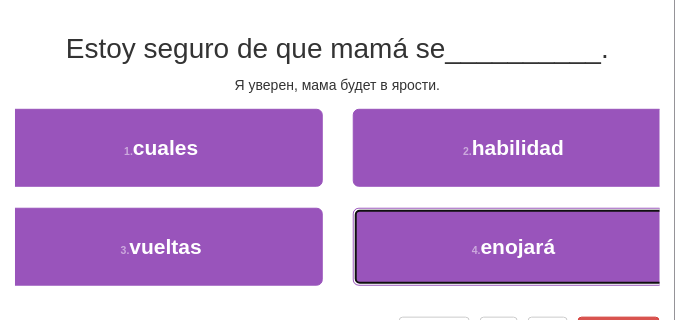 drag, startPoint x: 410, startPoint y: 253, endPoint x: 389, endPoint y: 226, distance: 34.20526 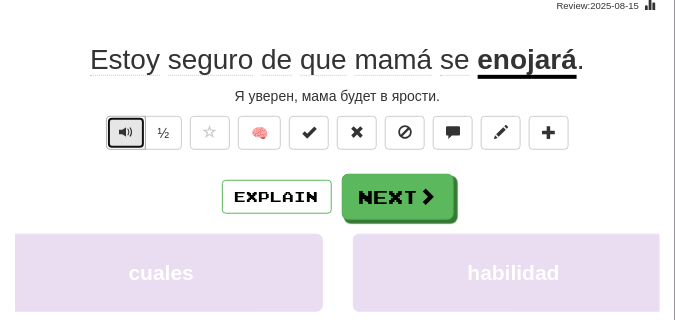 click at bounding box center (126, 132) 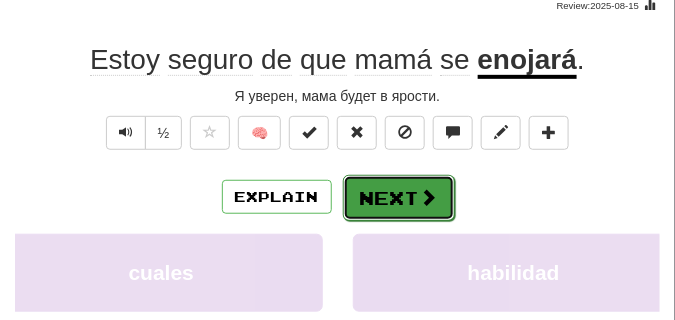 click on "Next" at bounding box center (399, 198) 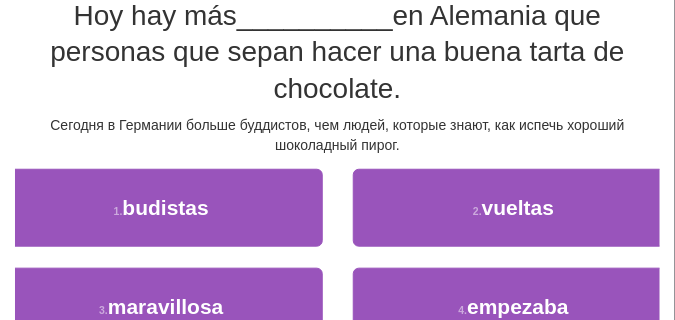 scroll, scrollTop: 200, scrollLeft: 0, axis: vertical 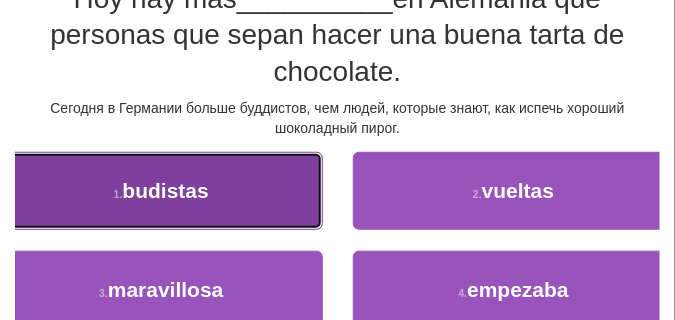 click on "1 .  budistas" at bounding box center [161, 191] 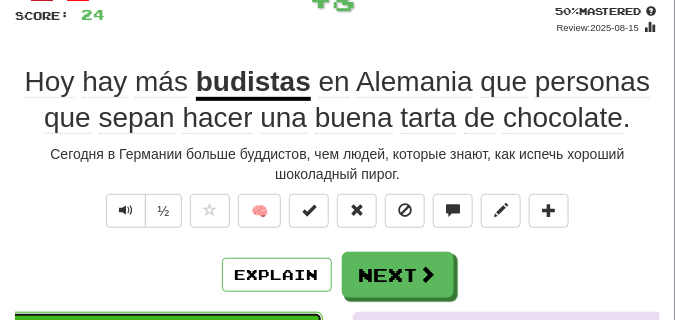 scroll, scrollTop: 110, scrollLeft: 0, axis: vertical 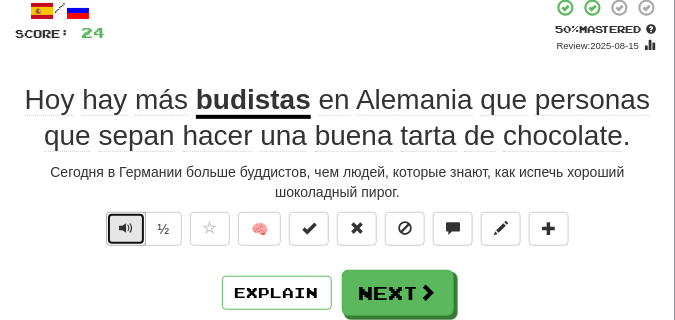 click at bounding box center (126, 228) 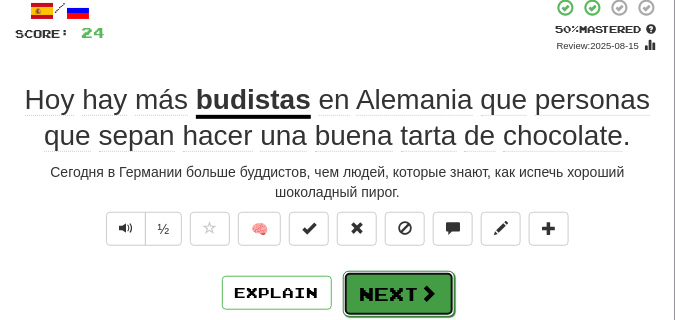 click on "Next" at bounding box center (399, 294) 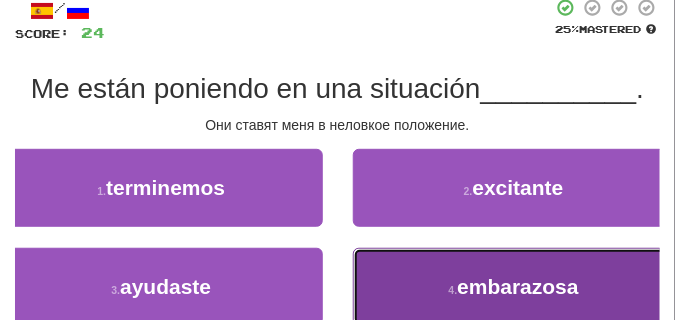 click on "4 .  embarazosa" at bounding box center (514, 287) 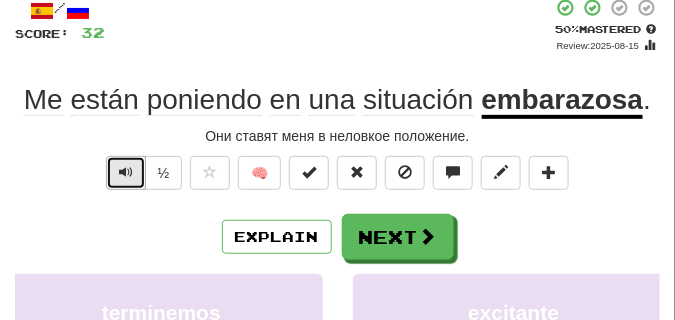 click at bounding box center [126, 172] 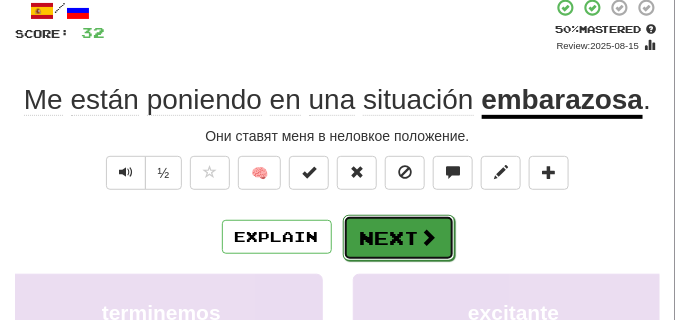 click on "Next" at bounding box center (399, 238) 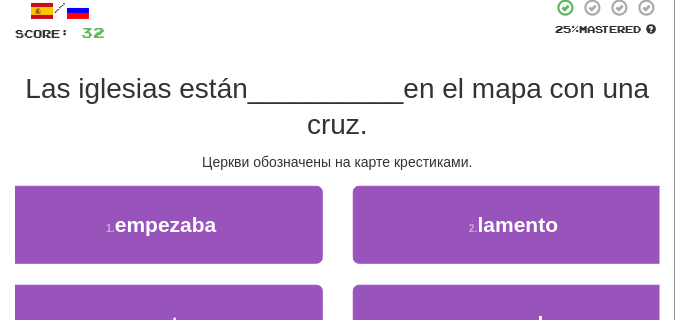 scroll, scrollTop: 160, scrollLeft: 0, axis: vertical 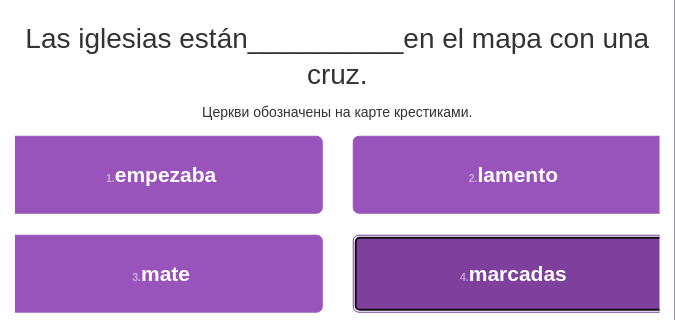 click on "4 .  marcadas" at bounding box center [514, 274] 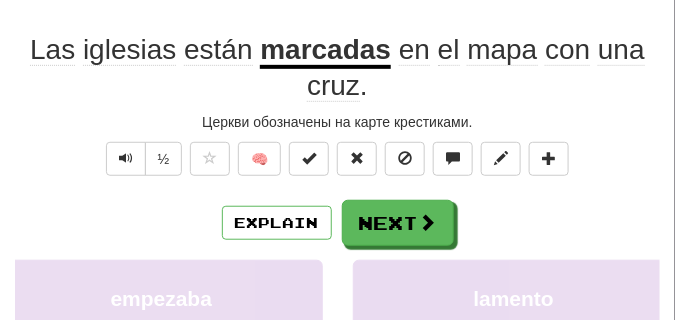scroll, scrollTop: 170, scrollLeft: 0, axis: vertical 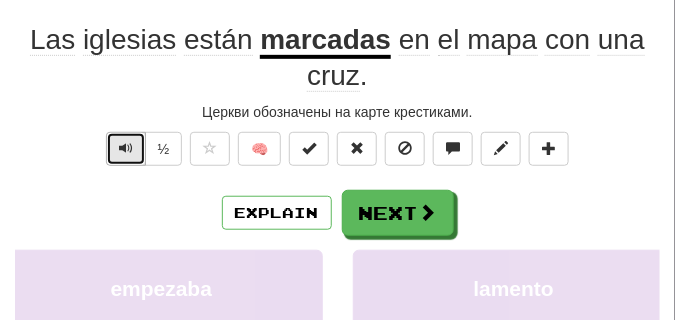 click at bounding box center [126, 149] 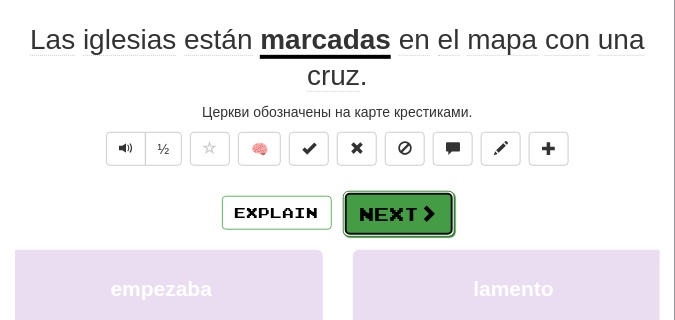 click on "Next" at bounding box center (399, 214) 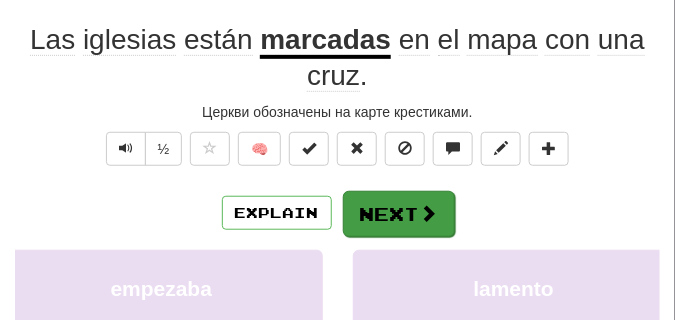 scroll, scrollTop: 160, scrollLeft: 0, axis: vertical 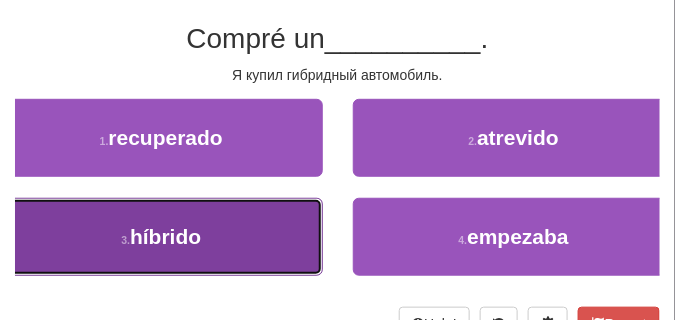 click on "3 .  híbrido" at bounding box center [161, 237] 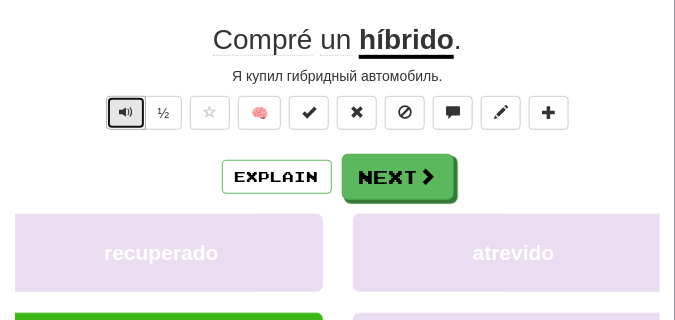 click at bounding box center [126, 113] 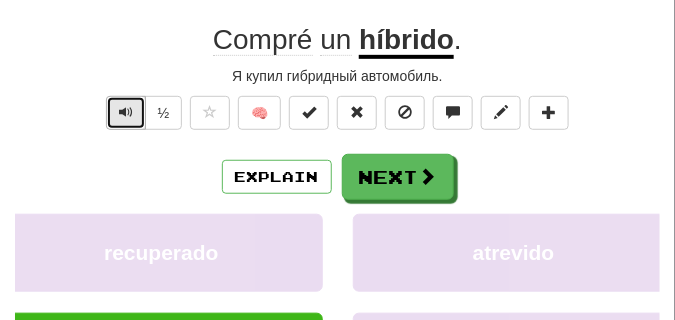 click at bounding box center (126, 113) 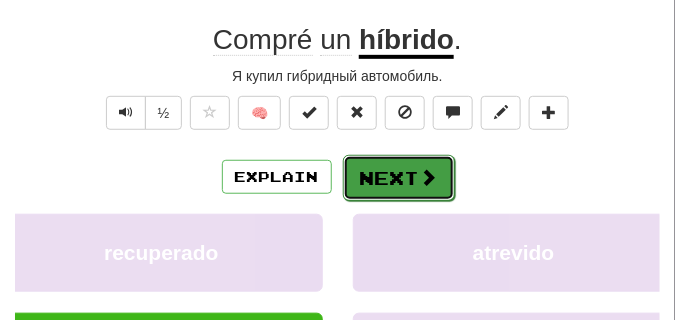 click on "Next" at bounding box center [399, 178] 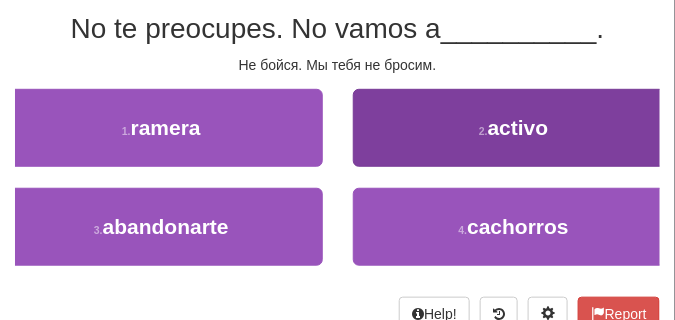 scroll, scrollTop: 160, scrollLeft: 0, axis: vertical 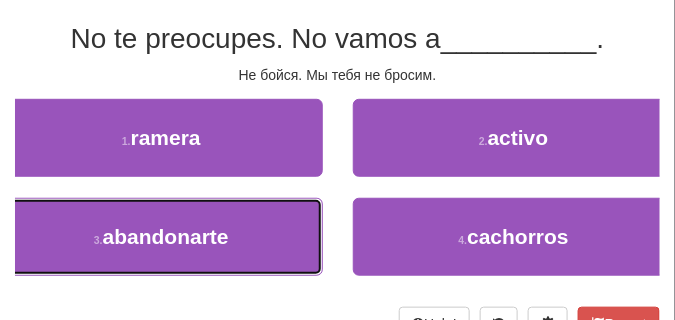 click on "3 .  abandonarte" at bounding box center [161, 237] 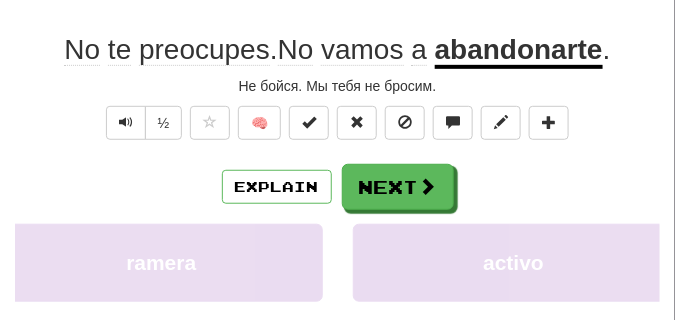 scroll, scrollTop: 170, scrollLeft: 0, axis: vertical 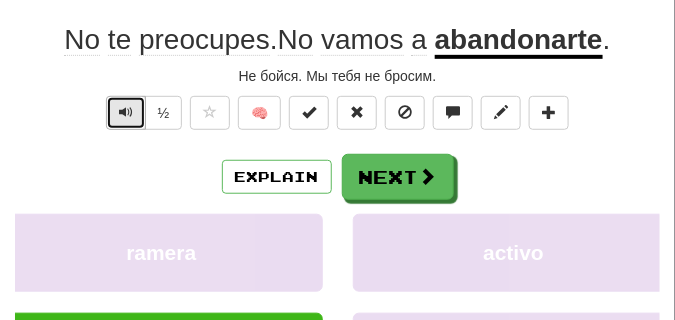 click at bounding box center [126, 112] 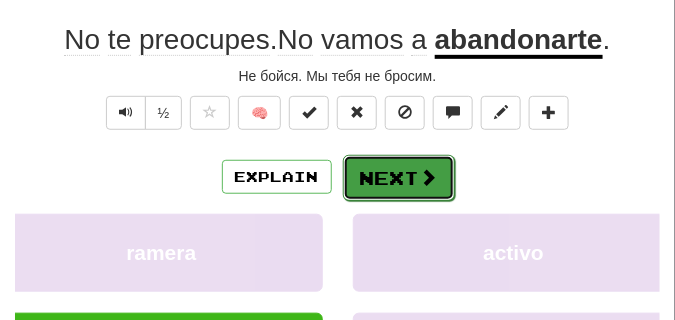 click on "Next" at bounding box center (399, 178) 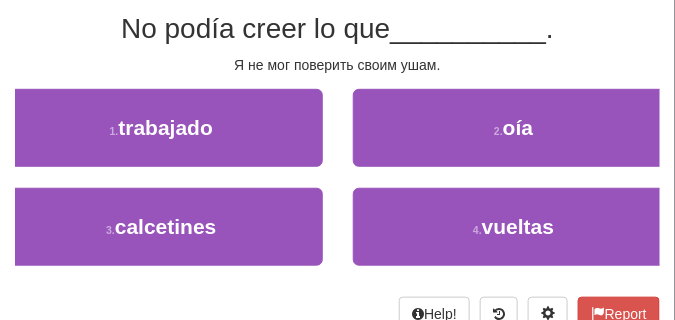 scroll, scrollTop: 160, scrollLeft: 0, axis: vertical 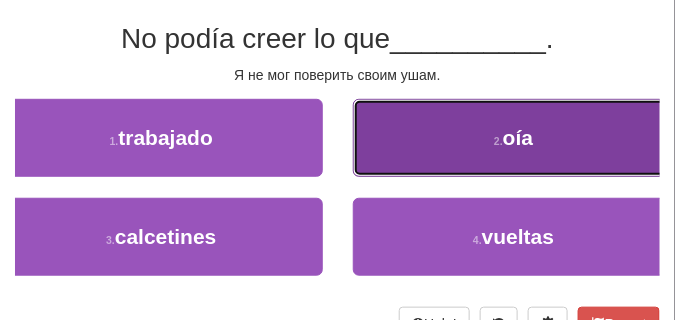 click on "2 .  oía" at bounding box center (514, 138) 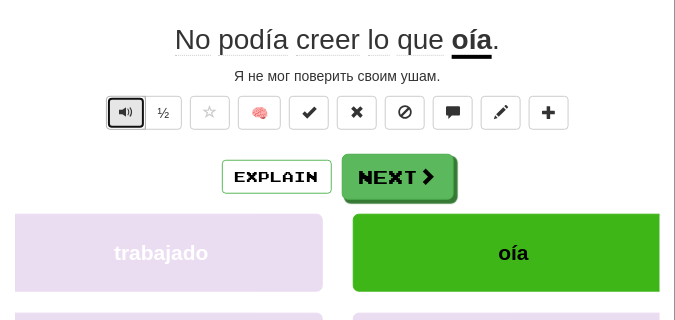 click at bounding box center (126, 112) 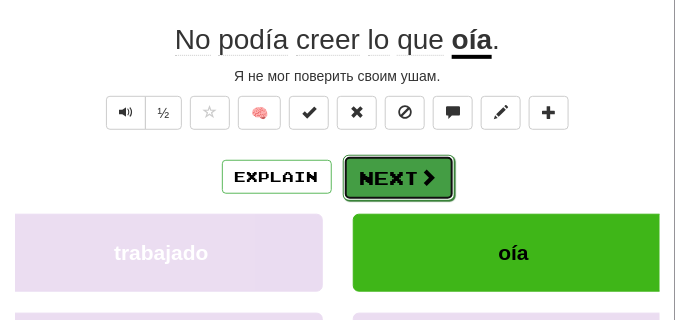 click on "Next" at bounding box center [399, 178] 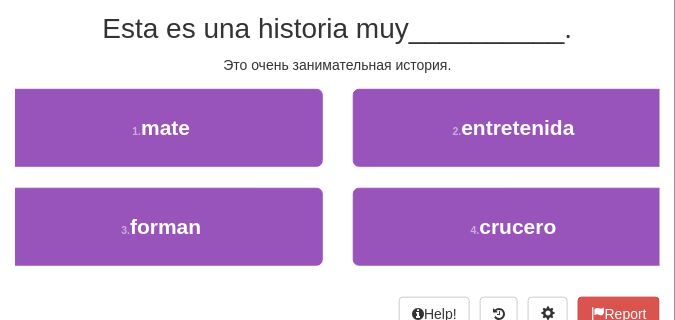 scroll, scrollTop: 160, scrollLeft: 0, axis: vertical 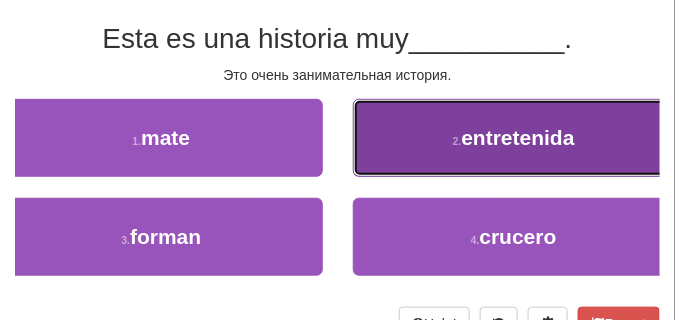 click on "2 .  entretenida" at bounding box center [514, 138] 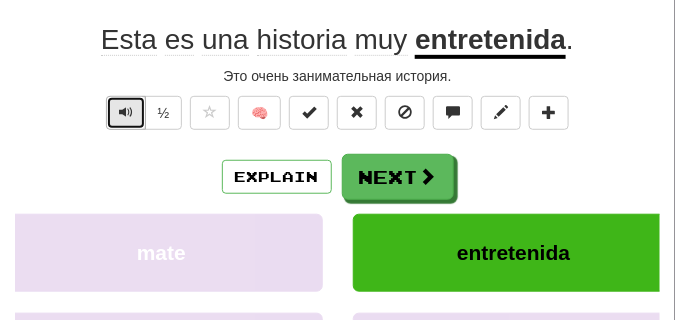 click at bounding box center (126, 112) 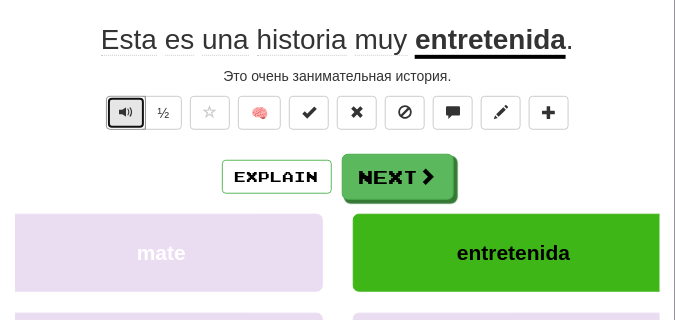 drag, startPoint x: 118, startPoint y: 113, endPoint x: 132, endPoint y: 162, distance: 50.96077 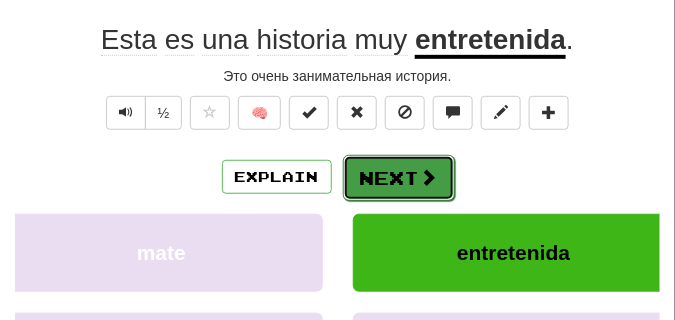 click on "Next" at bounding box center [399, 178] 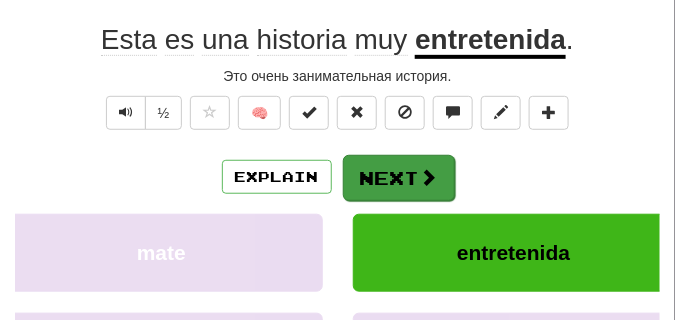 scroll, scrollTop: 160, scrollLeft: 0, axis: vertical 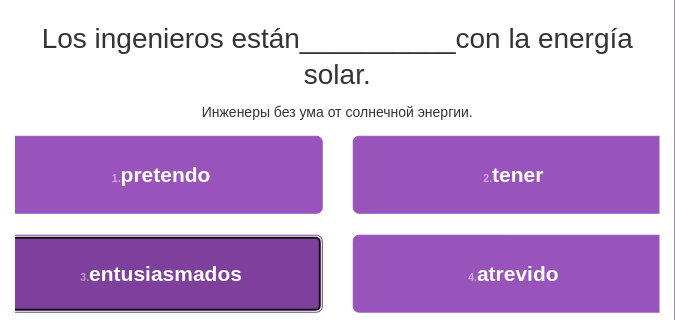 click on "3 .  entusiasmados" at bounding box center [161, 274] 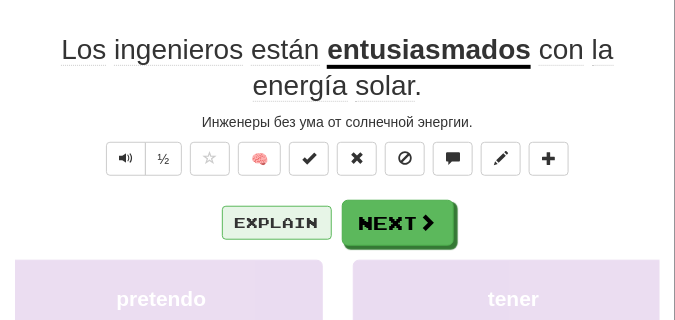 scroll, scrollTop: 170, scrollLeft: 0, axis: vertical 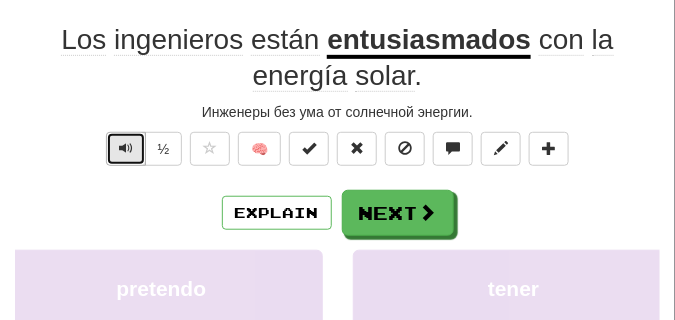 click at bounding box center [126, 149] 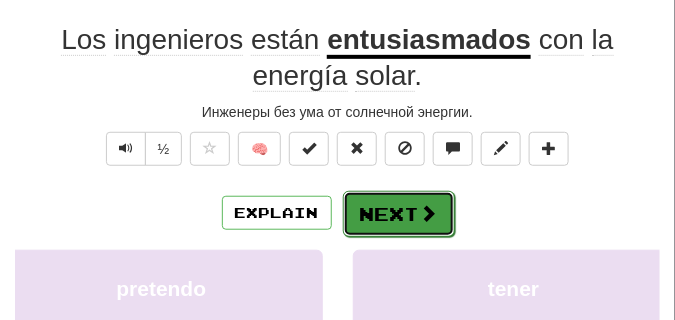 click on "Next" at bounding box center (399, 214) 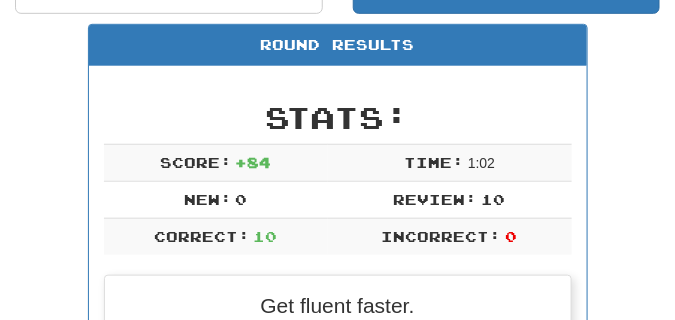 scroll, scrollTop: 158, scrollLeft: 0, axis: vertical 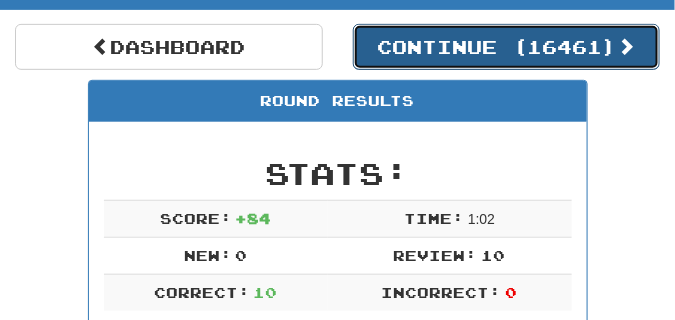 click on "Continue ( 16461 )" at bounding box center (507, 47) 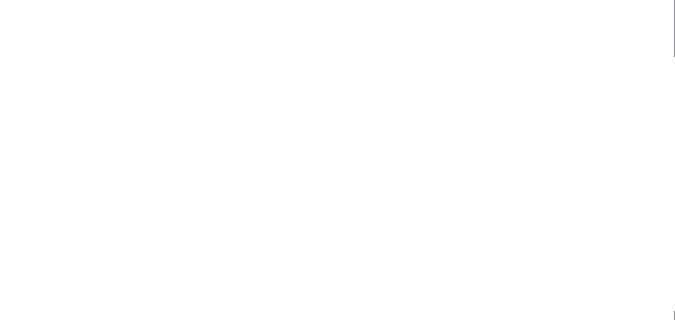 scroll, scrollTop: 158, scrollLeft: 0, axis: vertical 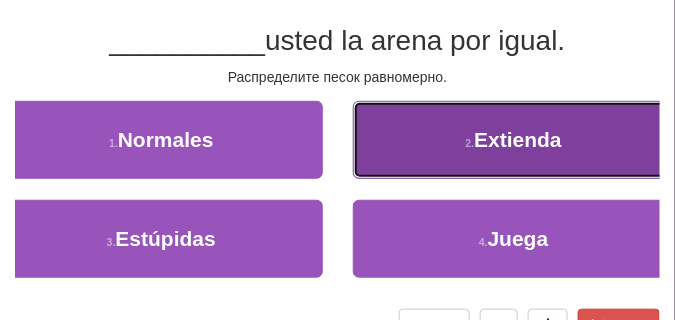 click on "2 .  Extienda" at bounding box center (514, 140) 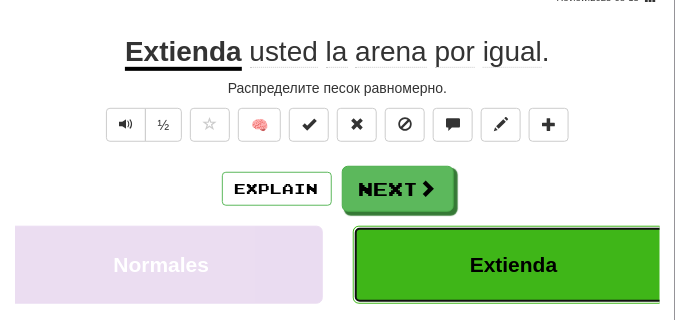 scroll, scrollTop: 168, scrollLeft: 0, axis: vertical 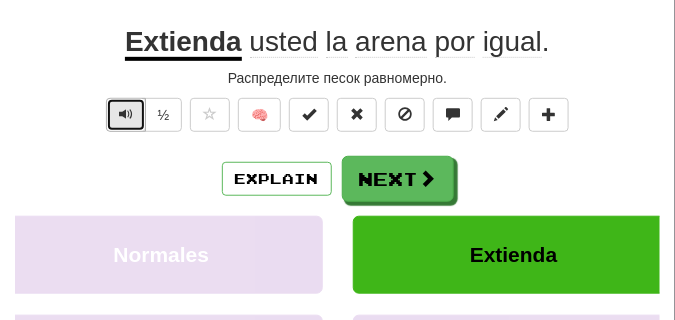 click at bounding box center [126, 115] 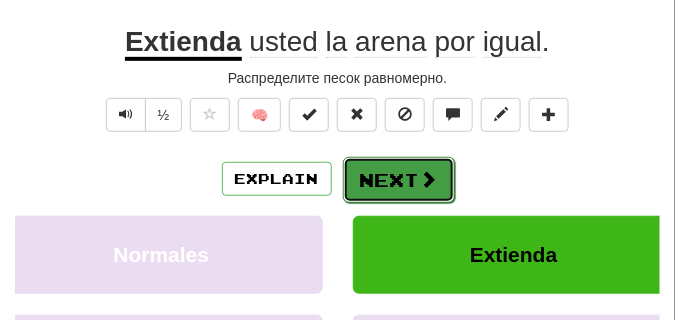 click on "Next" at bounding box center (399, 180) 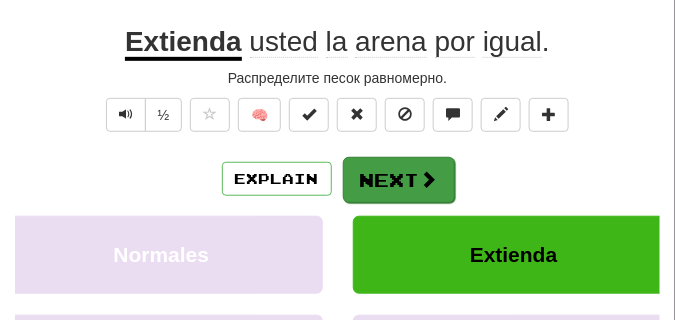 scroll, scrollTop: 158, scrollLeft: 0, axis: vertical 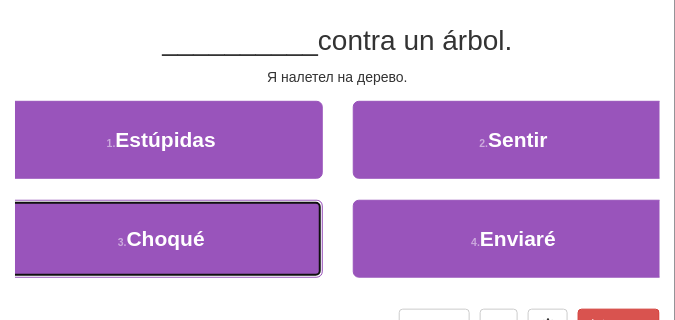 drag, startPoint x: 116, startPoint y: 217, endPoint x: 116, endPoint y: 206, distance: 11 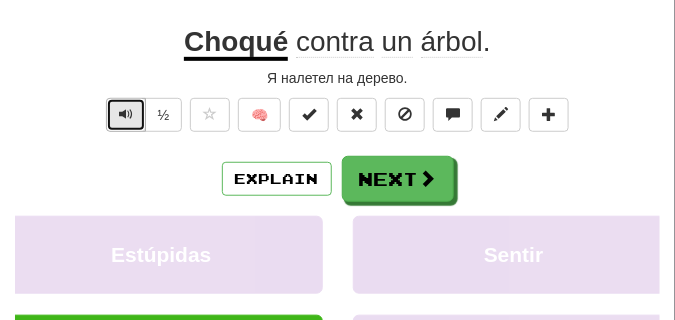 click at bounding box center (126, 114) 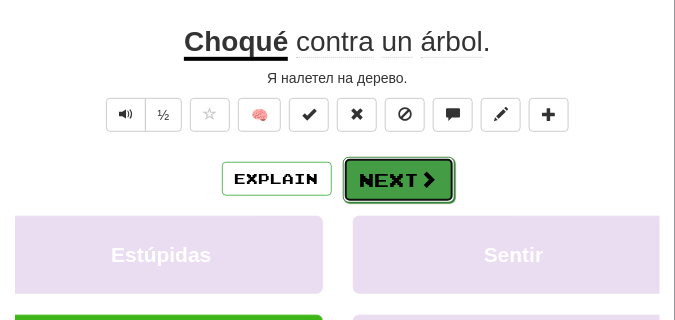 click on "Next" at bounding box center [399, 180] 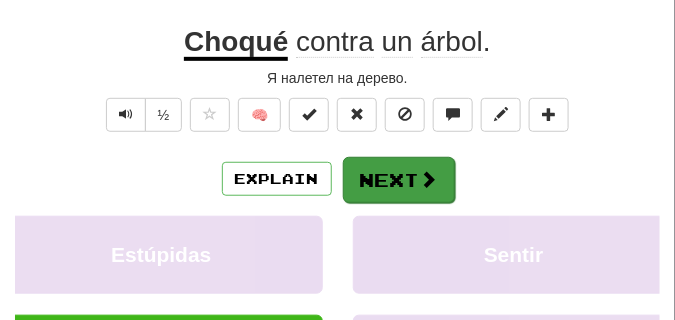scroll, scrollTop: 158, scrollLeft: 0, axis: vertical 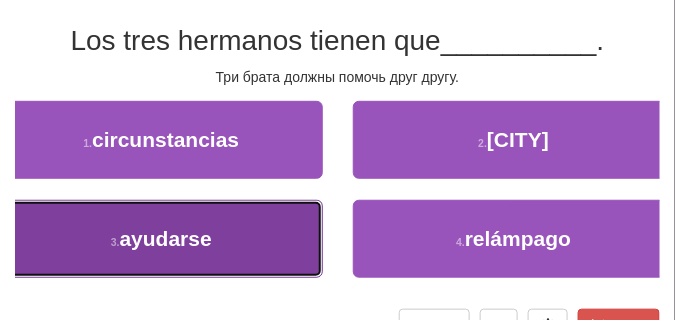 click on "3 .  ayudarse" at bounding box center [161, 239] 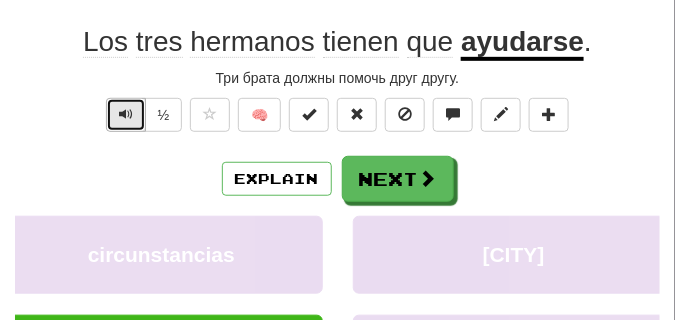 click at bounding box center (126, 115) 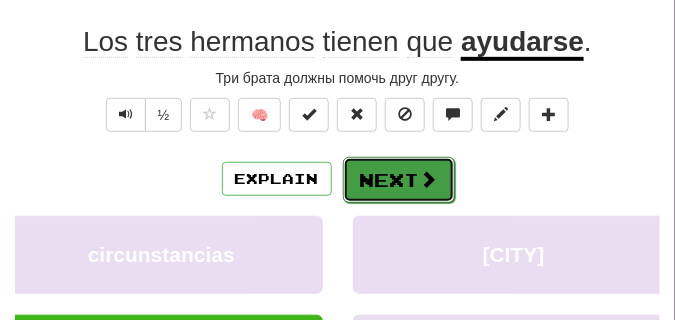 click on "Next" at bounding box center [399, 180] 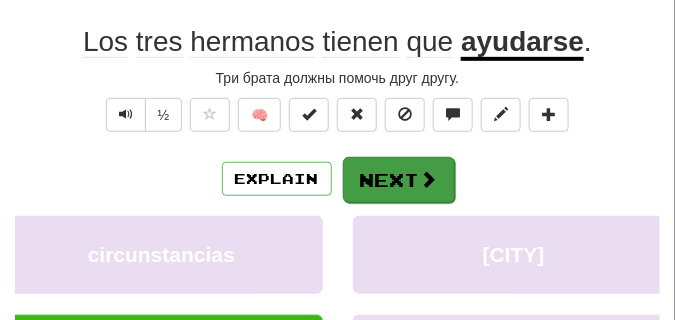 scroll, scrollTop: 158, scrollLeft: 0, axis: vertical 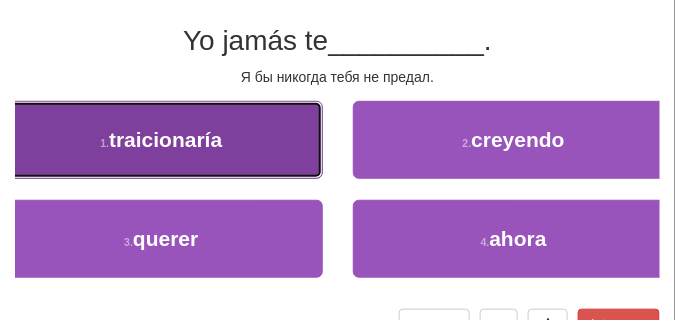 click on "traicionaría" at bounding box center (165, 139) 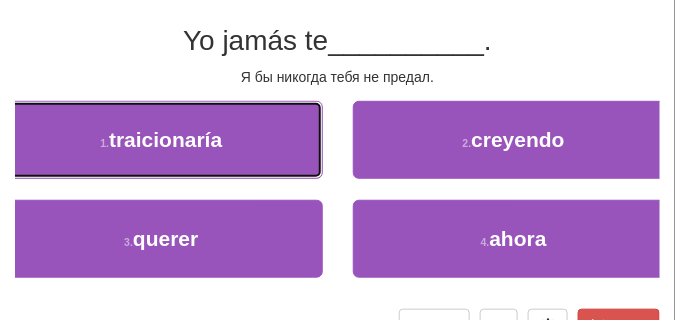 scroll, scrollTop: 168, scrollLeft: 0, axis: vertical 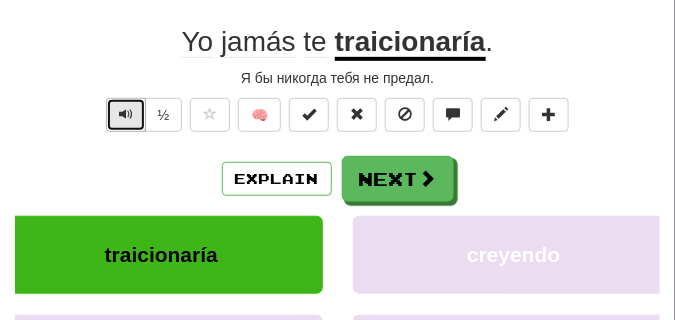 click at bounding box center [126, 115] 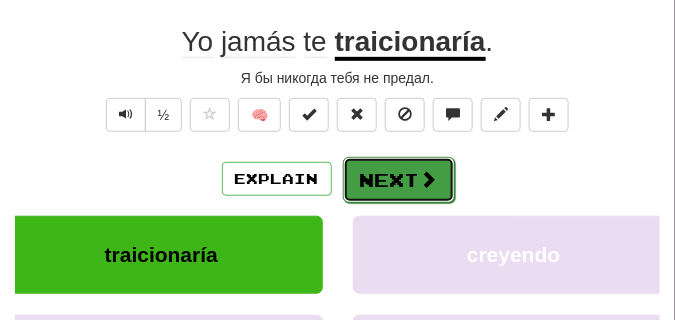click on "Next" at bounding box center [399, 180] 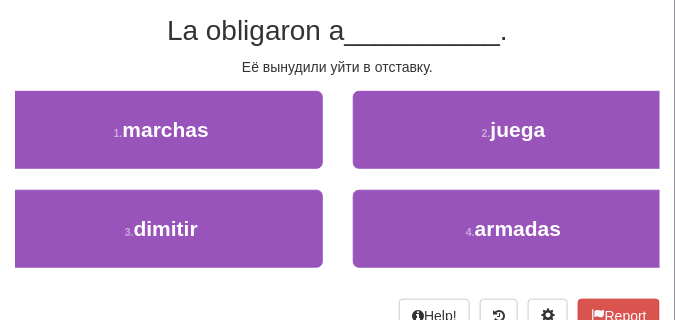 scroll, scrollTop: 158, scrollLeft: 0, axis: vertical 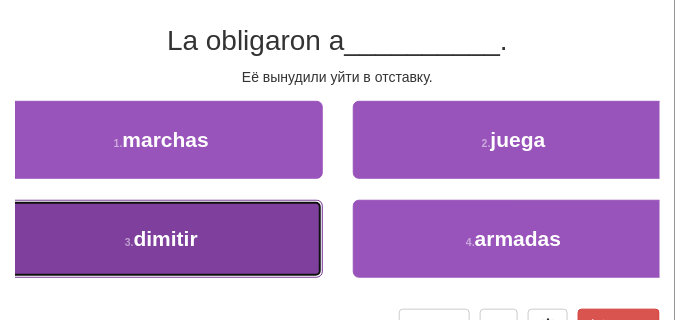 click on "dimitir" at bounding box center [166, 238] 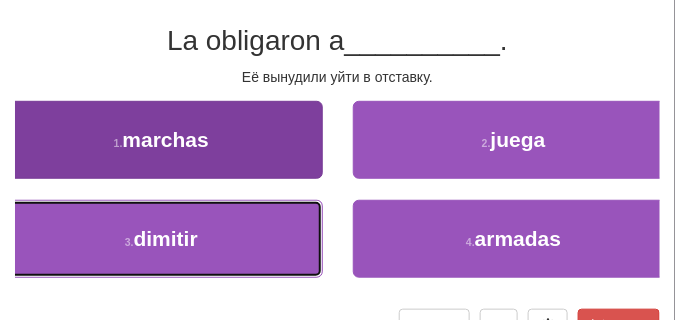 scroll, scrollTop: 168, scrollLeft: 0, axis: vertical 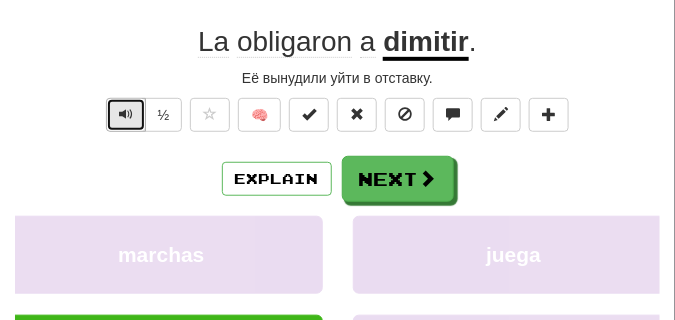 click at bounding box center [126, 114] 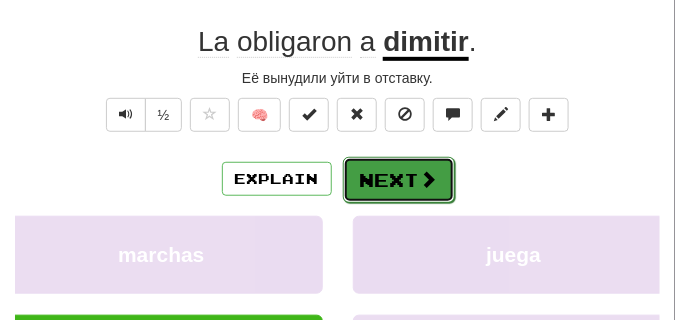 click on "Next" at bounding box center [399, 180] 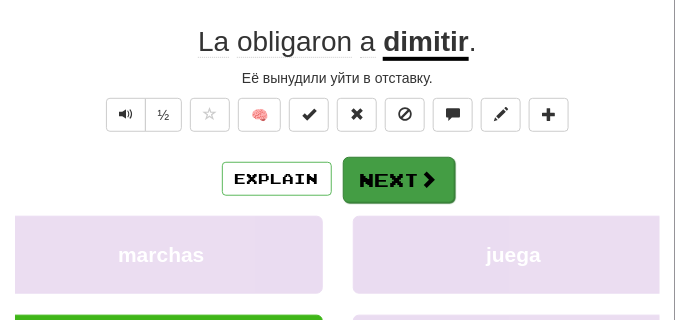 scroll, scrollTop: 158, scrollLeft: 0, axis: vertical 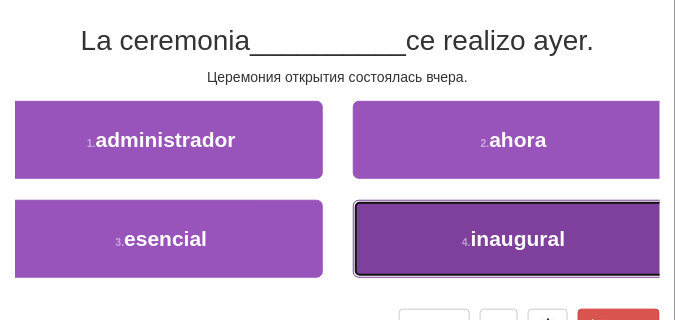 click on "4 .  inaugural" at bounding box center [514, 239] 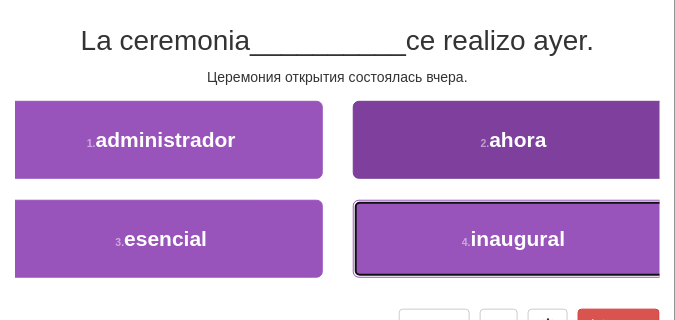 scroll, scrollTop: 168, scrollLeft: 0, axis: vertical 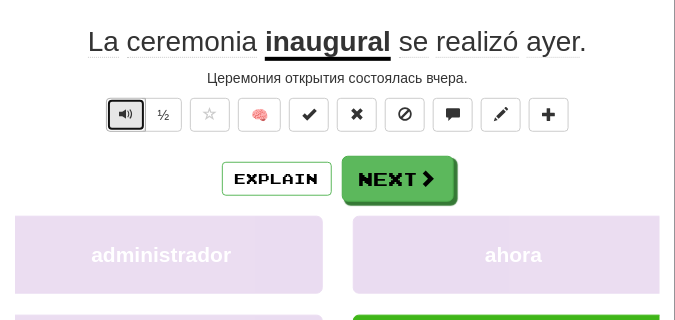 click at bounding box center (126, 115) 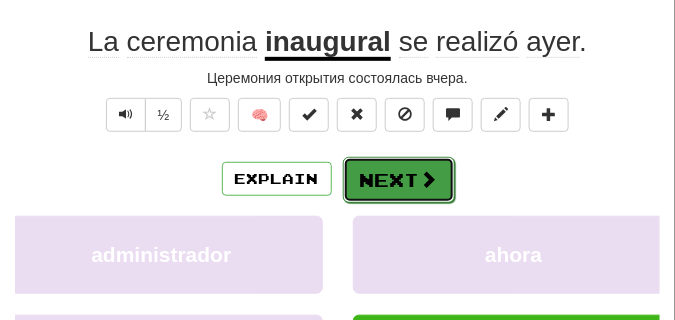 click on "Next" at bounding box center (399, 180) 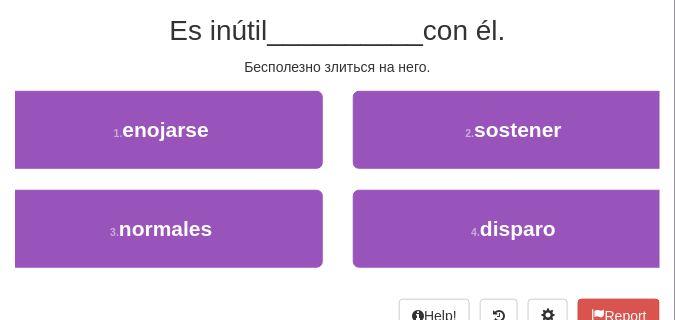 scroll, scrollTop: 158, scrollLeft: 0, axis: vertical 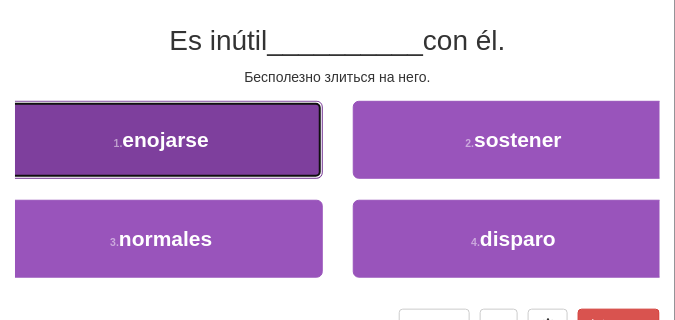 click on "enojarse" at bounding box center (165, 139) 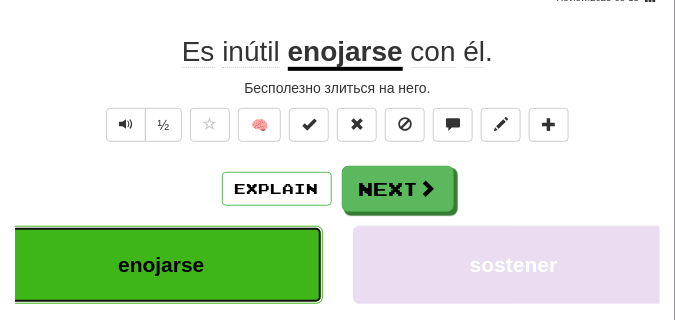 scroll, scrollTop: 168, scrollLeft: 0, axis: vertical 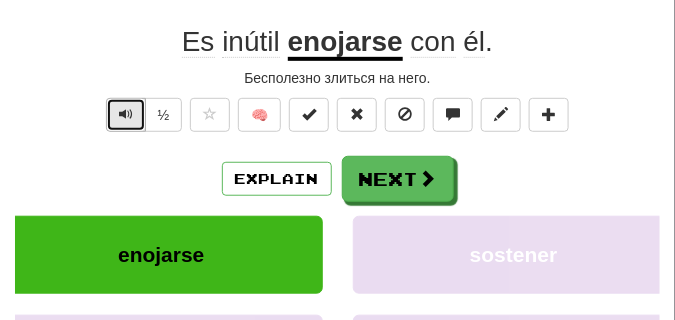 click at bounding box center (126, 114) 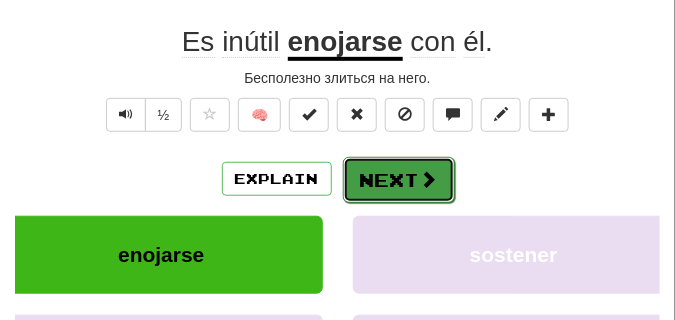 click at bounding box center [429, 179] 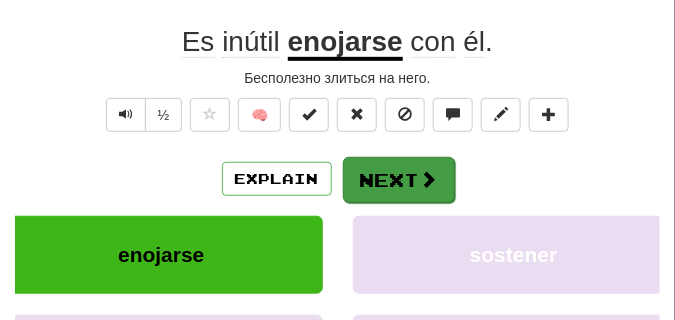 scroll, scrollTop: 158, scrollLeft: 0, axis: vertical 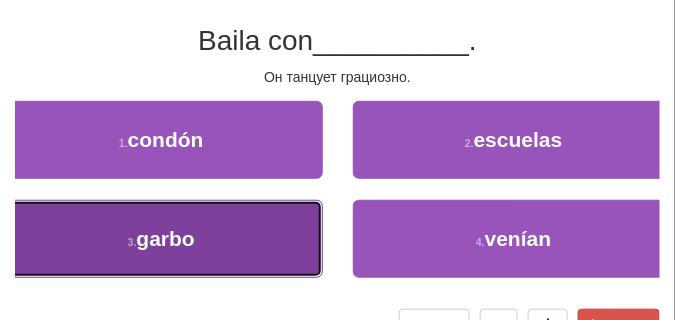 click on "3 .  garbo" at bounding box center [161, 239] 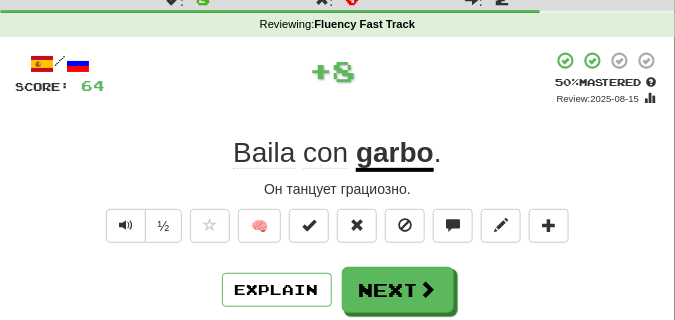 scroll, scrollTop: 118, scrollLeft: 0, axis: vertical 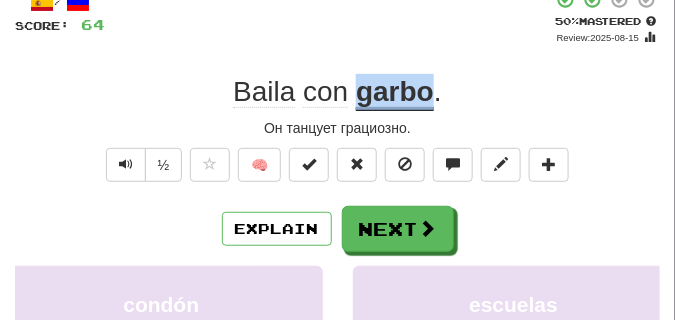 drag, startPoint x: 361, startPoint y: 95, endPoint x: 431, endPoint y: 101, distance: 70.256676 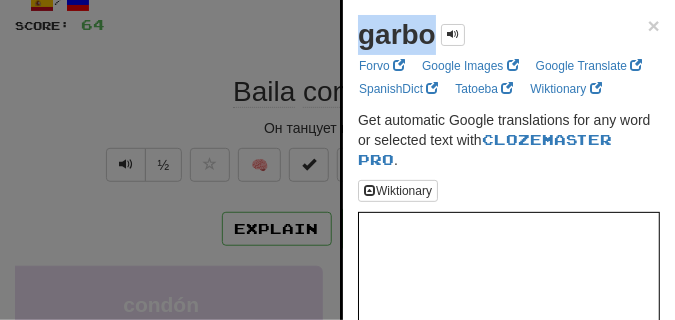 drag, startPoint x: 362, startPoint y: 38, endPoint x: 433, endPoint y: 43, distance: 71.17584 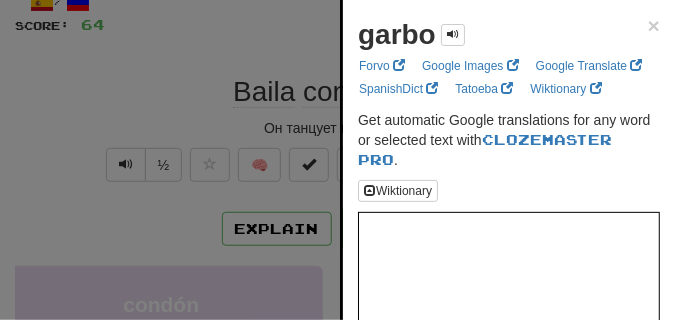 click at bounding box center [337, 160] 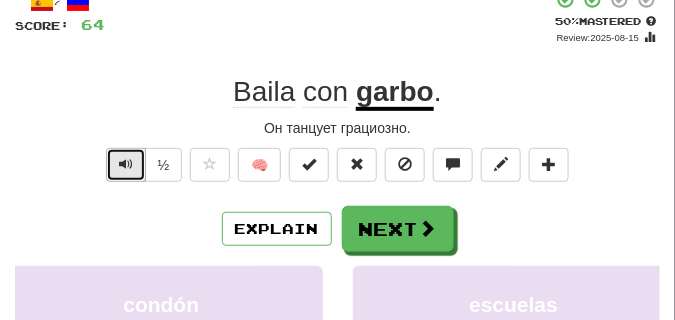 click at bounding box center [126, 164] 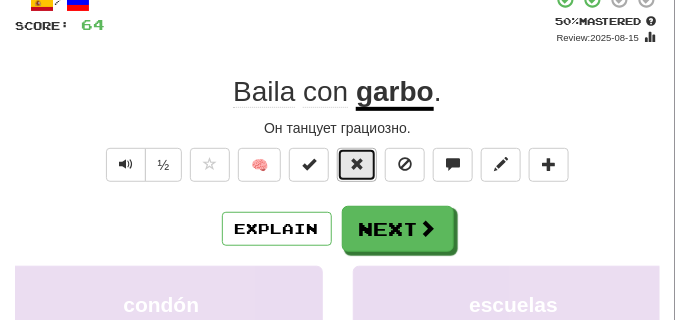 click at bounding box center (357, 165) 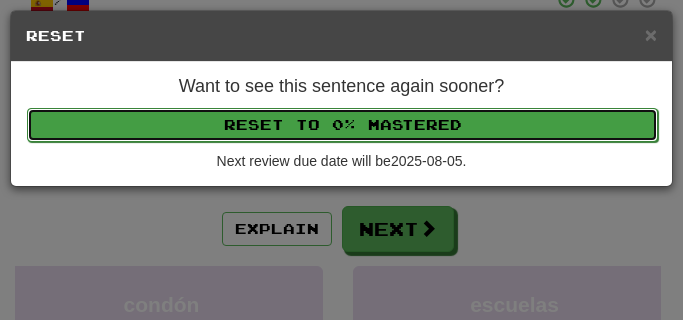 click on "Reset to 0% Mastered" at bounding box center [342, 125] 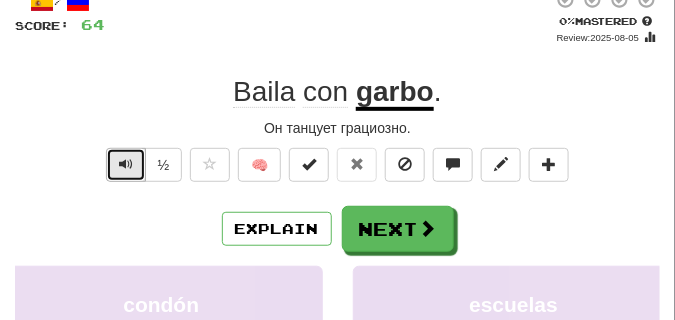 click at bounding box center (126, 164) 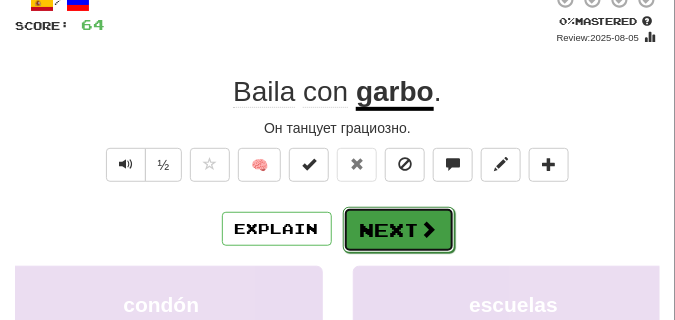 click on "Next" at bounding box center (399, 230) 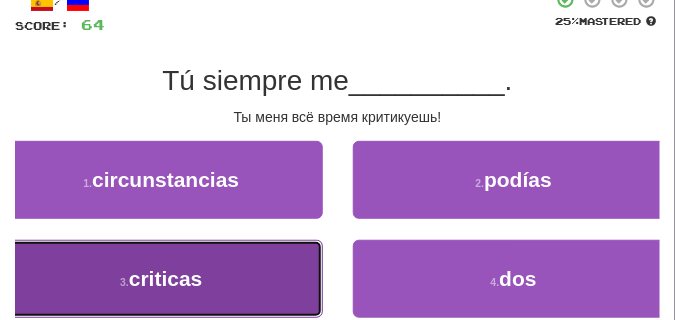 click on "3 .  criticas" at bounding box center [161, 279] 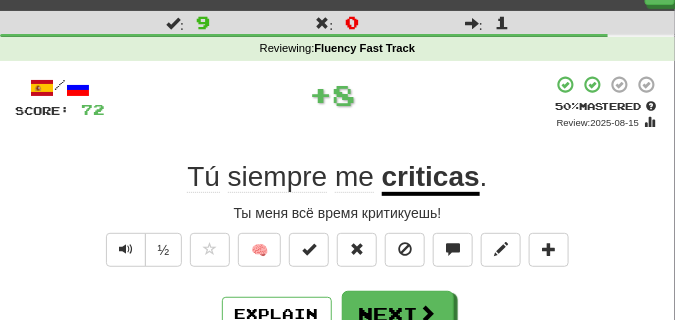 scroll, scrollTop: 50, scrollLeft: 0, axis: vertical 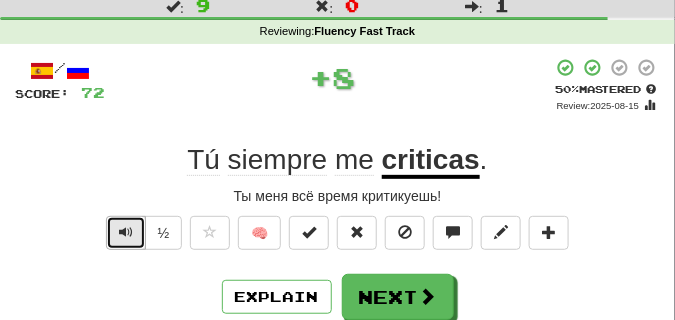 click at bounding box center (126, 232) 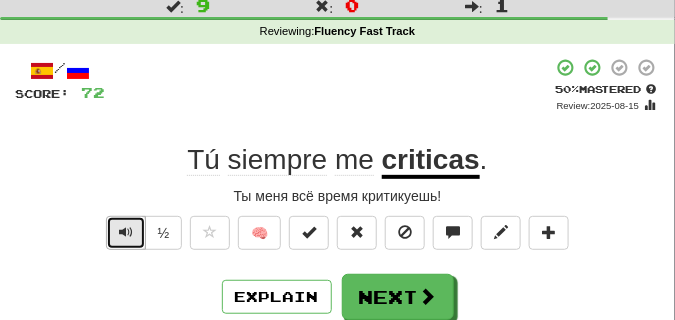 click at bounding box center (126, 232) 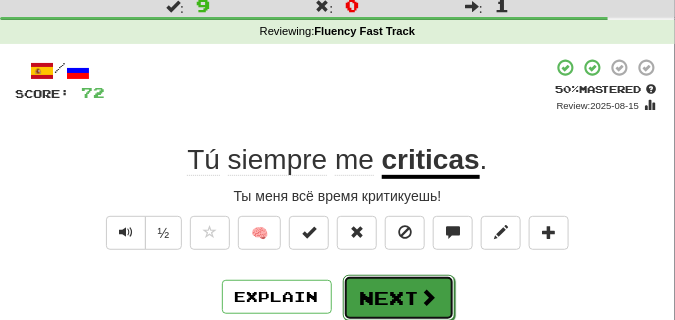 click on "Next" at bounding box center [399, 298] 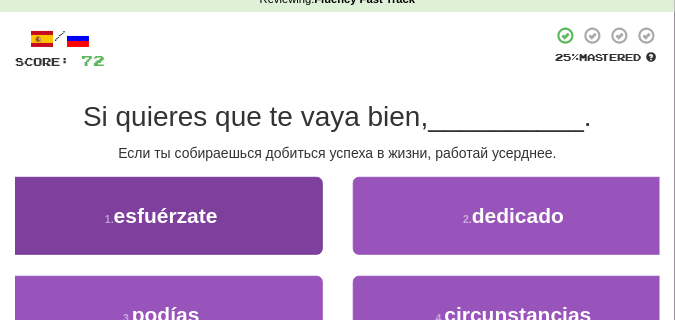 scroll, scrollTop: 100, scrollLeft: 0, axis: vertical 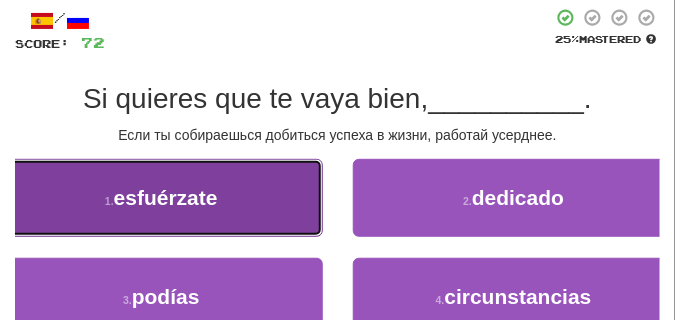 click on "1 .  esfuérzate" at bounding box center (161, 198) 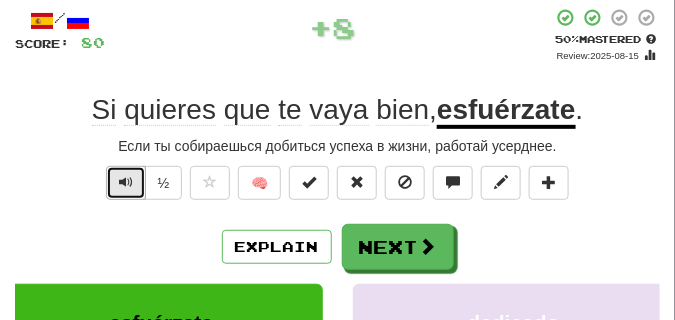 click at bounding box center [126, 182] 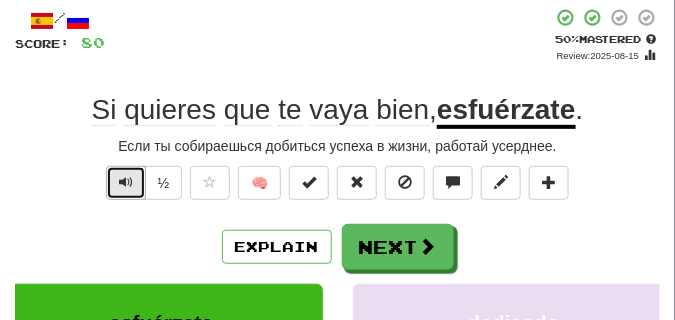 click at bounding box center (126, 182) 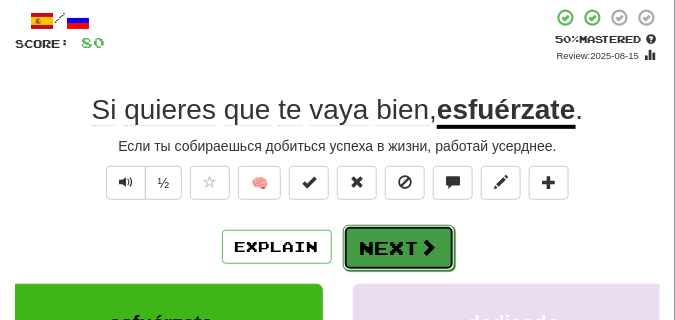 click on "Next" at bounding box center (399, 248) 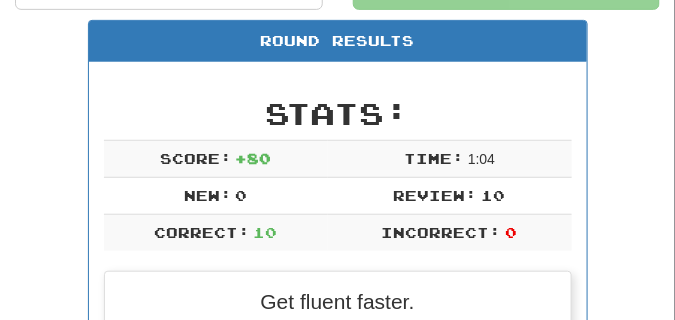 scroll, scrollTop: 188, scrollLeft: 0, axis: vertical 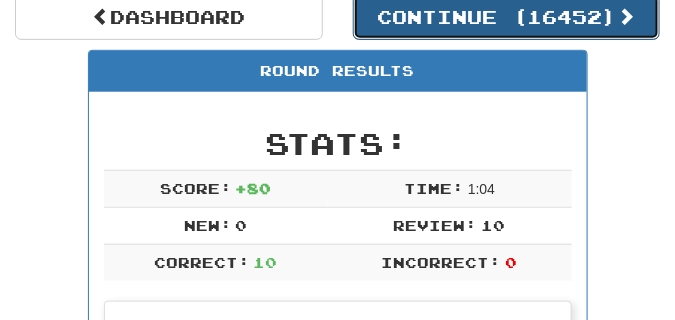 click on "Continue ( 16452 )" at bounding box center [507, 17] 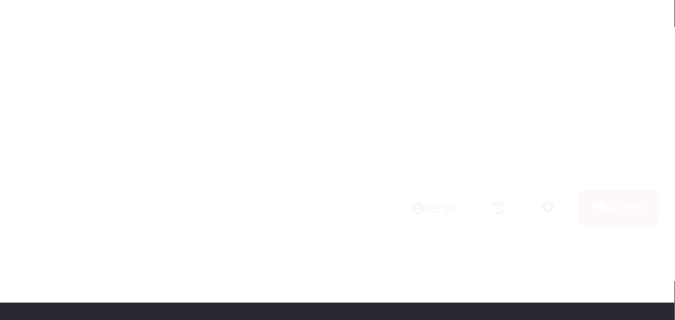 scroll, scrollTop: 188, scrollLeft: 0, axis: vertical 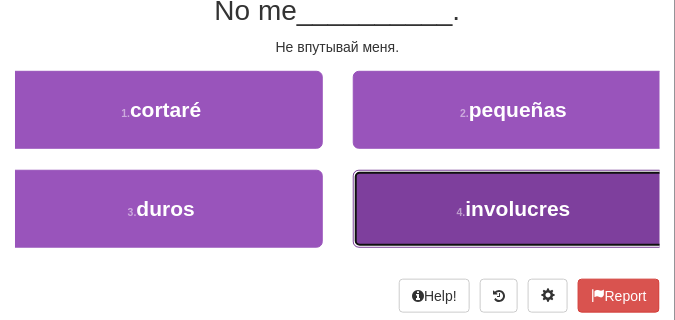 click on "4 .  involucres" at bounding box center [514, 209] 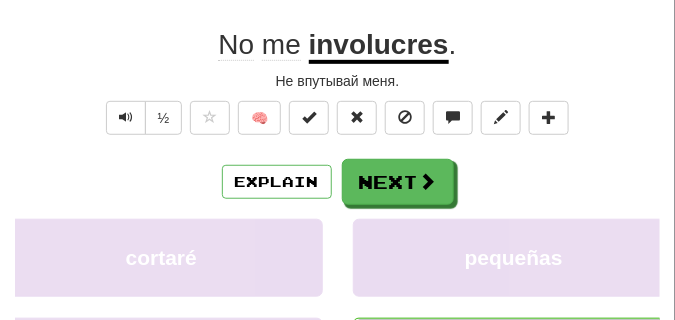 scroll, scrollTop: 148, scrollLeft: 0, axis: vertical 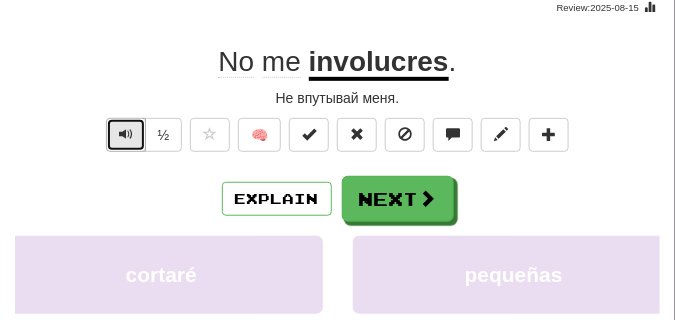 click at bounding box center (126, 134) 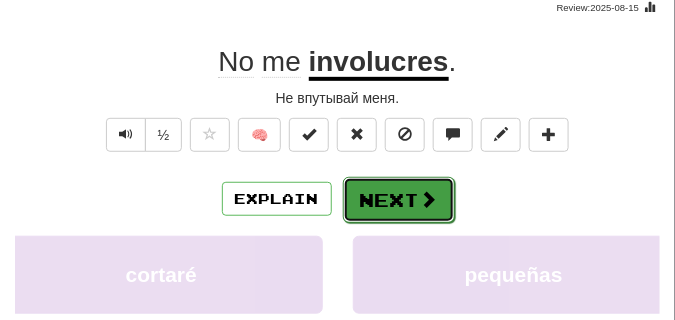click at bounding box center (429, 199) 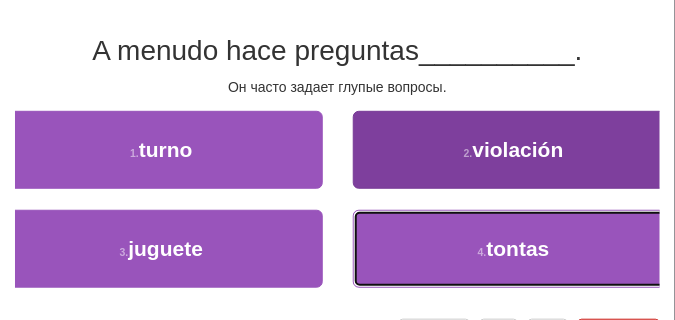click on "4 .  tontas" at bounding box center [514, 249] 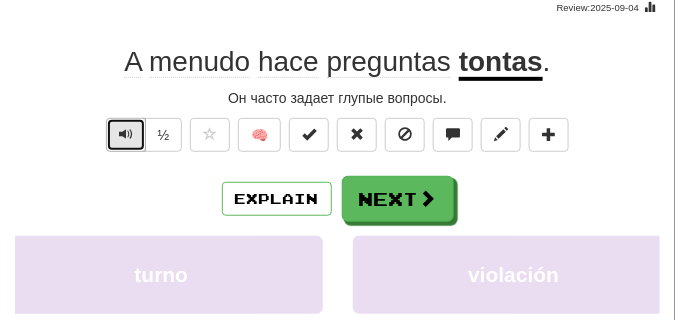 click at bounding box center (126, 135) 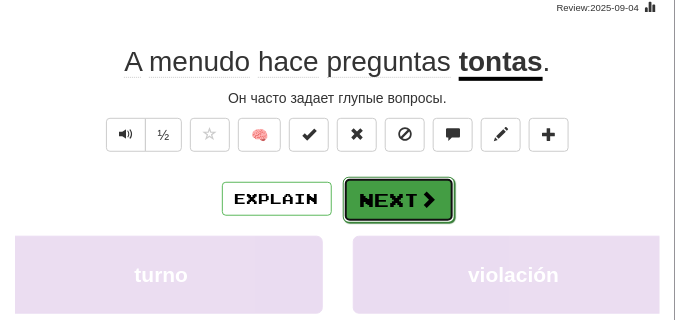 click on "Next" at bounding box center [399, 200] 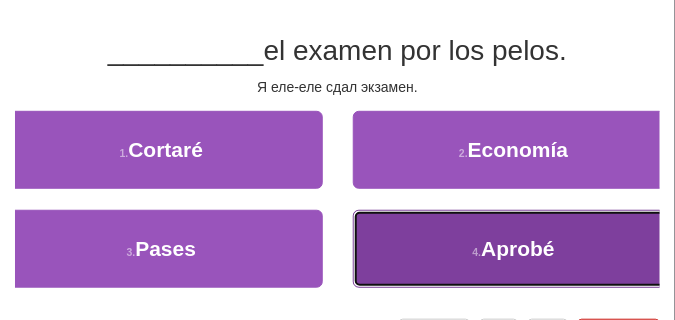 click on "4 .  Aprobé" at bounding box center (514, 249) 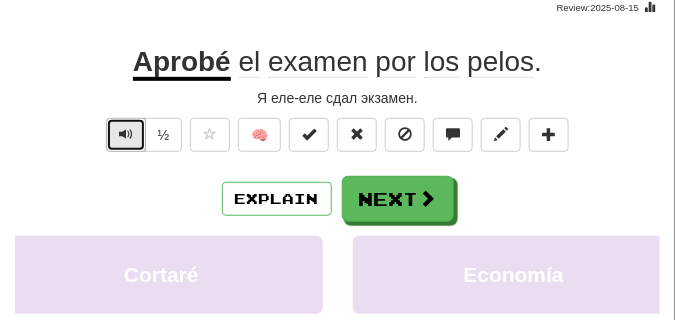 click at bounding box center (126, 135) 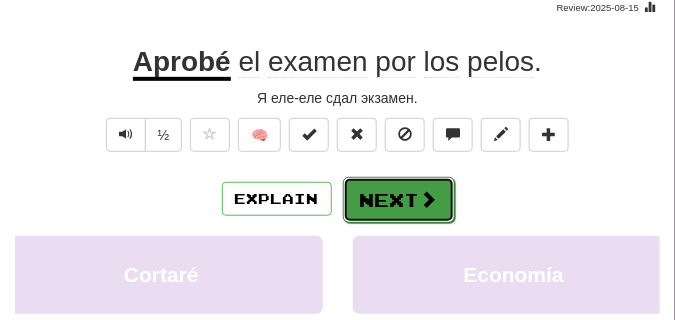 click on "Next" at bounding box center (399, 200) 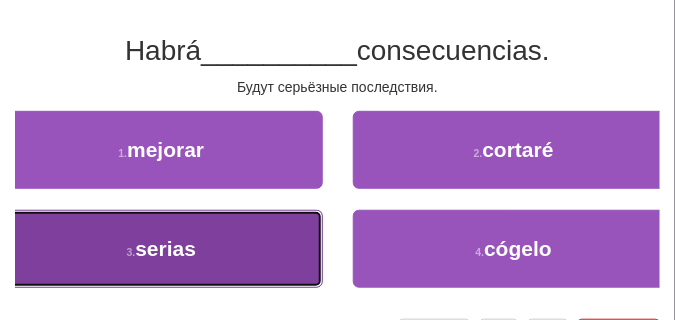 click on "3 .  serias" at bounding box center (161, 249) 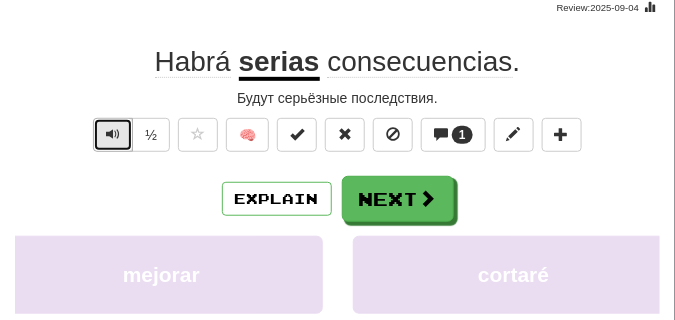 click at bounding box center [113, 134] 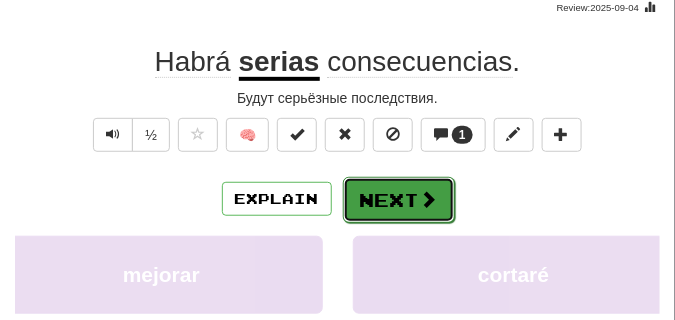 click on "Next" at bounding box center (399, 200) 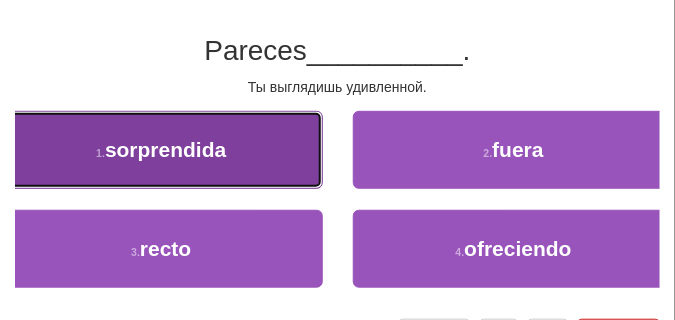 click on "1 .  sorprendida" at bounding box center (161, 150) 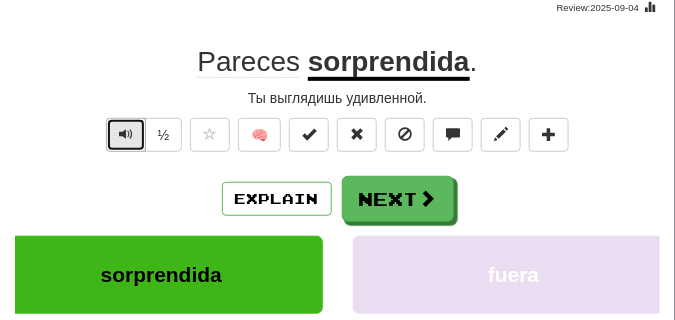click at bounding box center [126, 134] 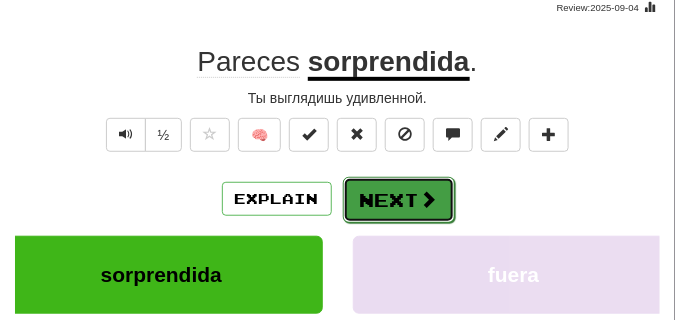 click on "Next" at bounding box center [399, 200] 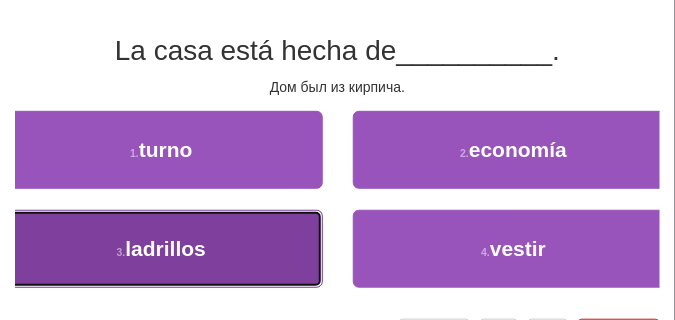 click on "3 .  ladrillos" at bounding box center (161, 249) 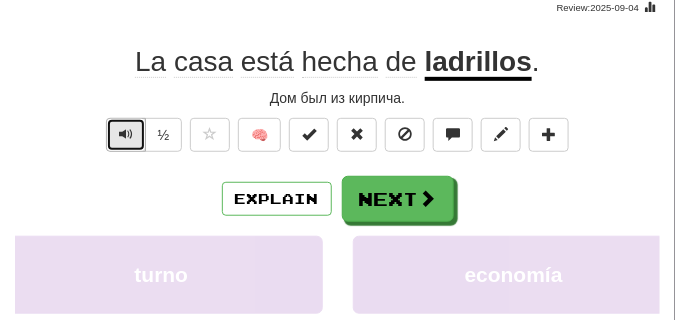 click at bounding box center (126, 135) 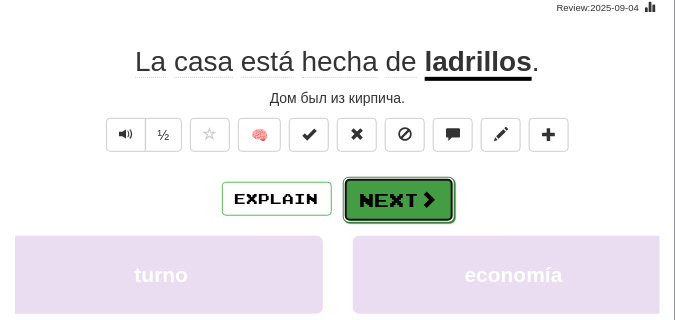 click on "Next" at bounding box center (399, 200) 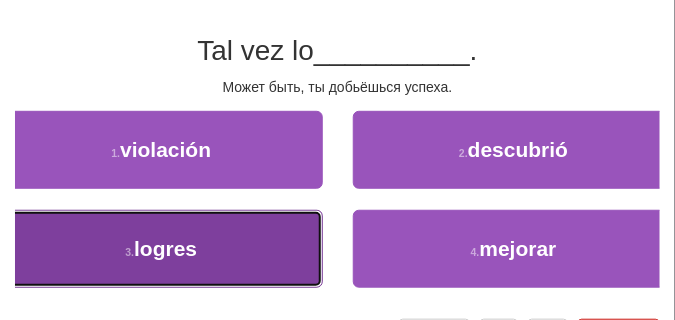 click on "3 .  logres" at bounding box center (161, 249) 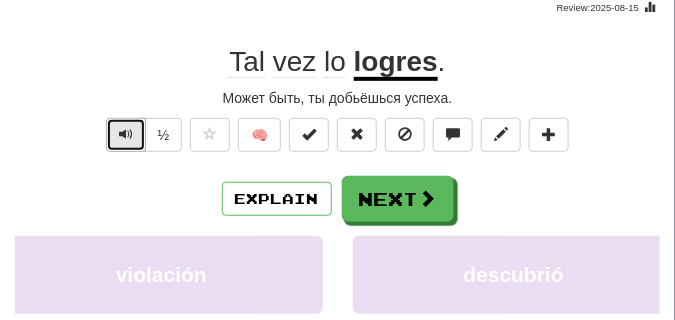 click at bounding box center [126, 134] 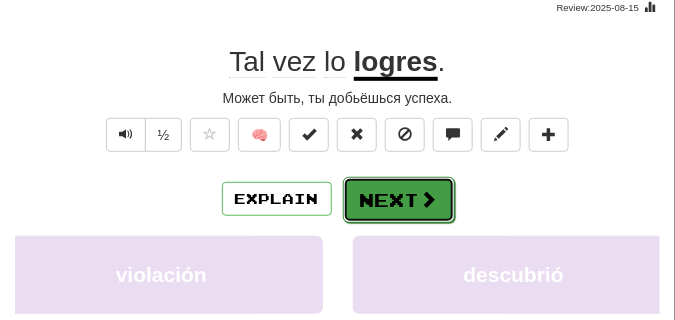 click on "Next" at bounding box center [399, 200] 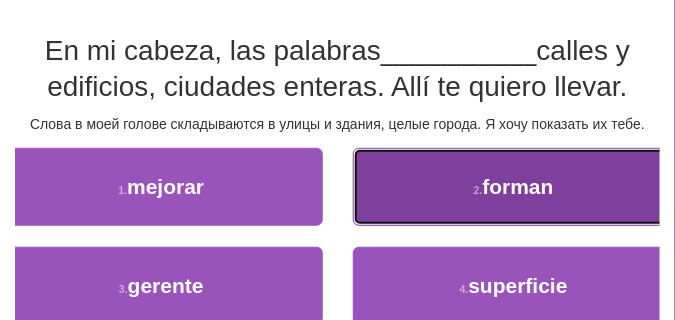 click on "2 .  forman" at bounding box center [514, 187] 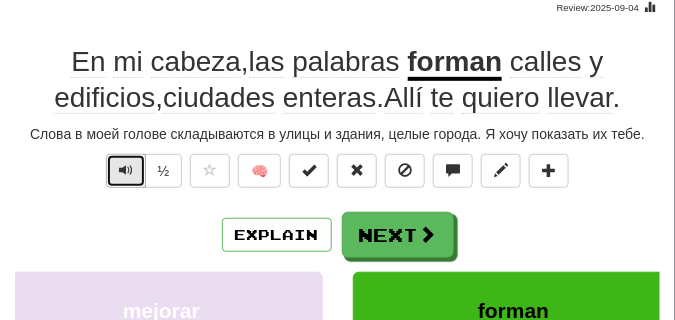 click at bounding box center [126, 170] 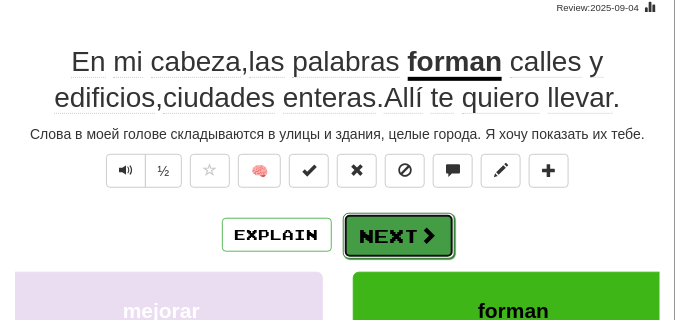click on "Next" at bounding box center (399, 236) 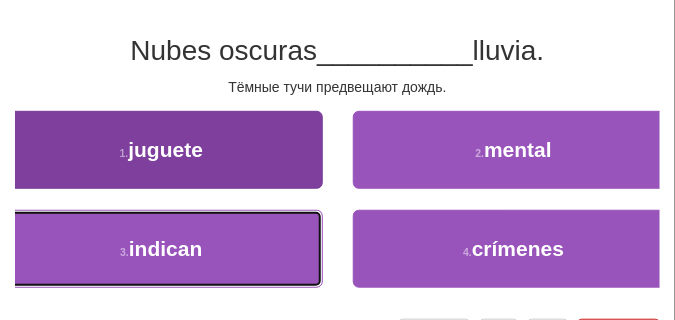 click on "3 .  indican" at bounding box center [161, 249] 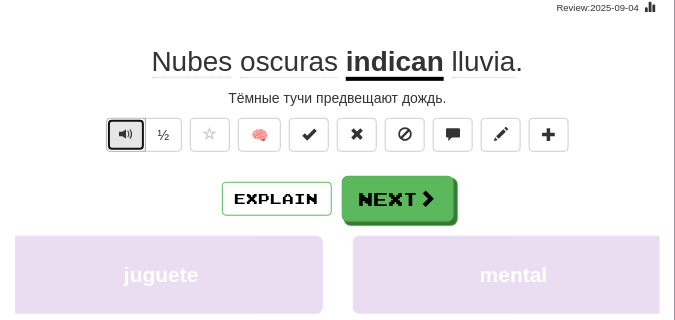 click at bounding box center [126, 134] 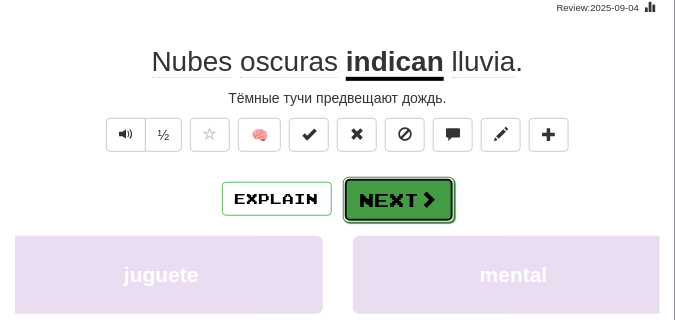 click on "Next" at bounding box center (399, 200) 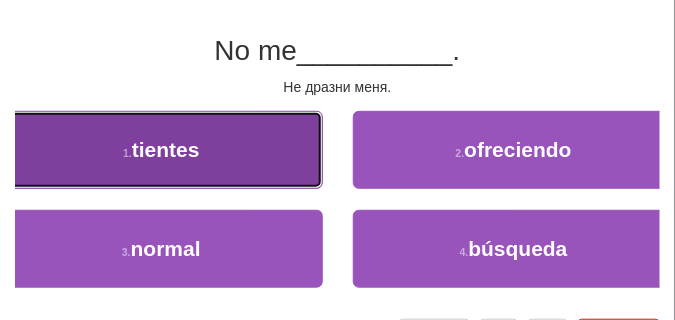 click on "1 .  tientes" at bounding box center (161, 150) 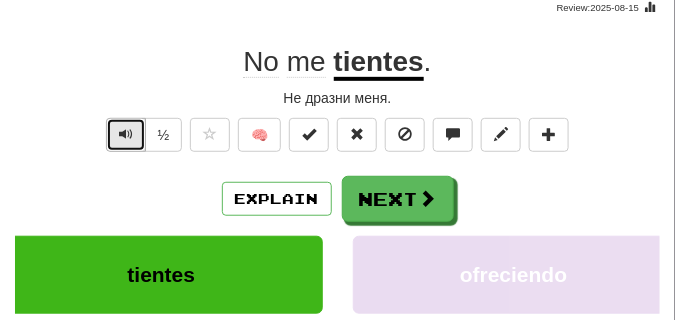 click at bounding box center [126, 134] 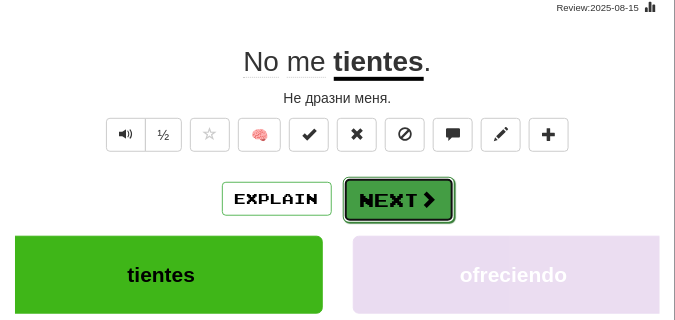 click on "Next" at bounding box center (399, 200) 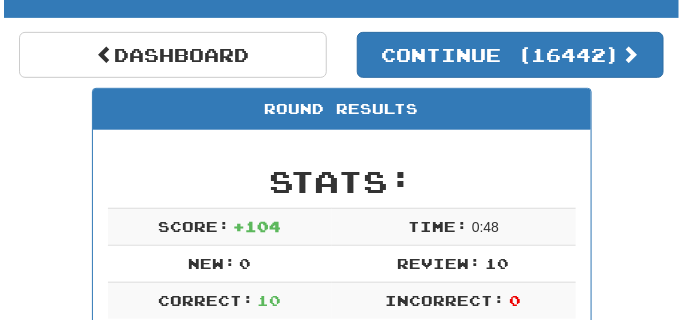 scroll, scrollTop: 36, scrollLeft: 0, axis: vertical 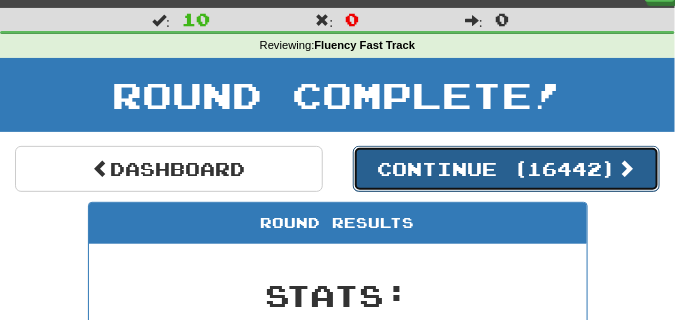click on "Continue ( 16442 )" at bounding box center (507, 169) 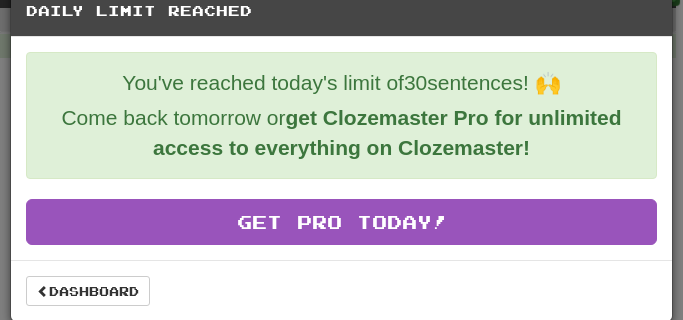 scroll, scrollTop: 36, scrollLeft: 0, axis: vertical 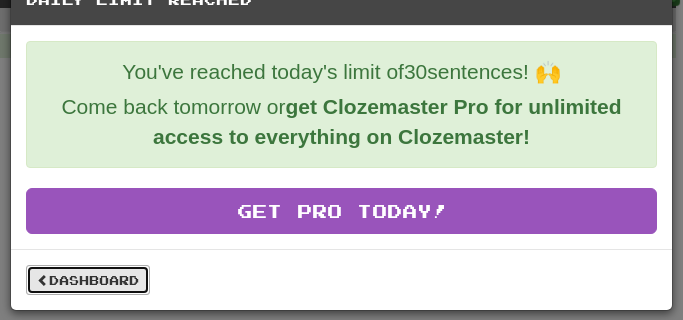 click on "Dashboard" at bounding box center [88, 280] 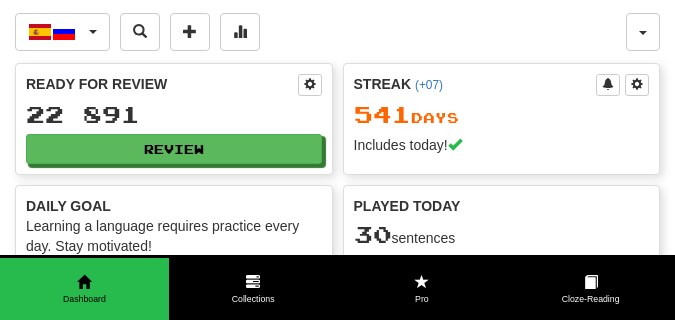 scroll, scrollTop: 0, scrollLeft: 0, axis: both 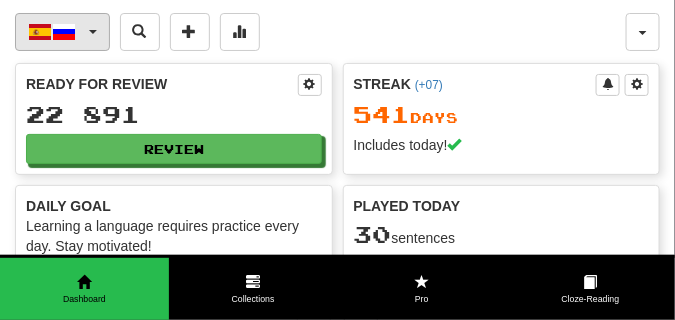 click at bounding box center [93, 32] 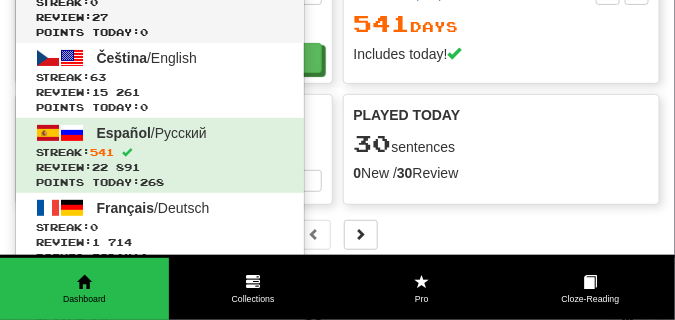 scroll, scrollTop: 100, scrollLeft: 0, axis: vertical 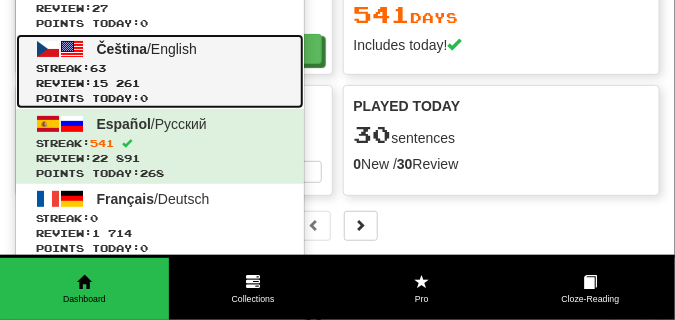click on "Streak:  63" at bounding box center (160, 68) 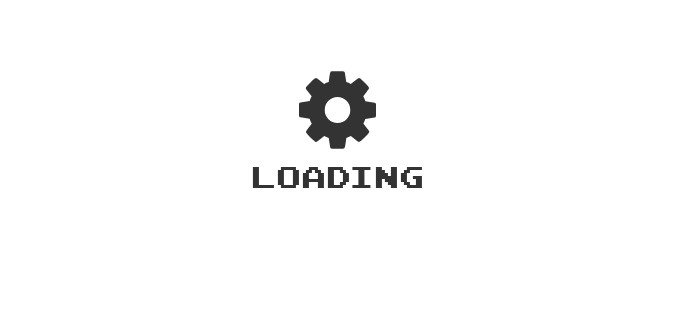 scroll, scrollTop: 0, scrollLeft: 0, axis: both 